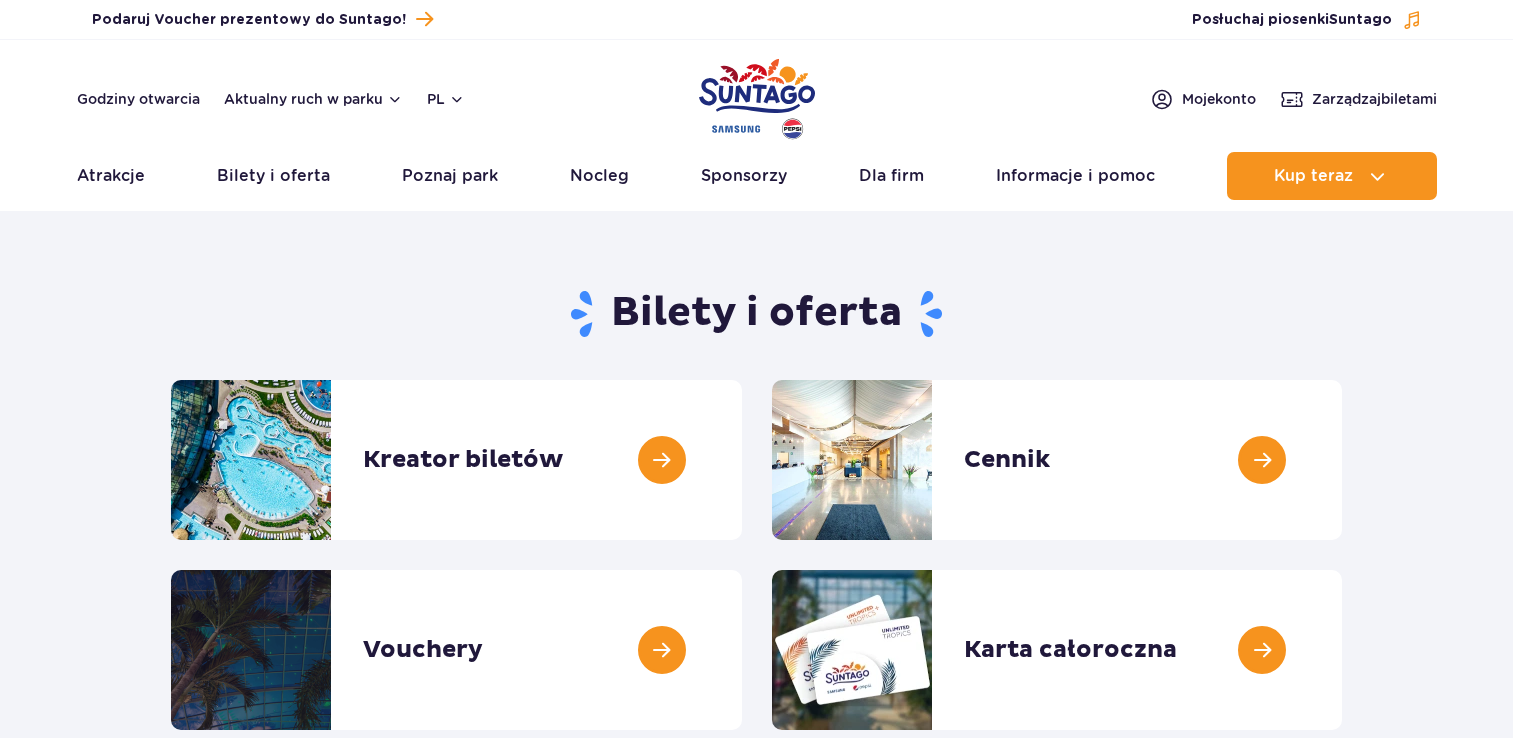 scroll, scrollTop: 0, scrollLeft: 0, axis: both 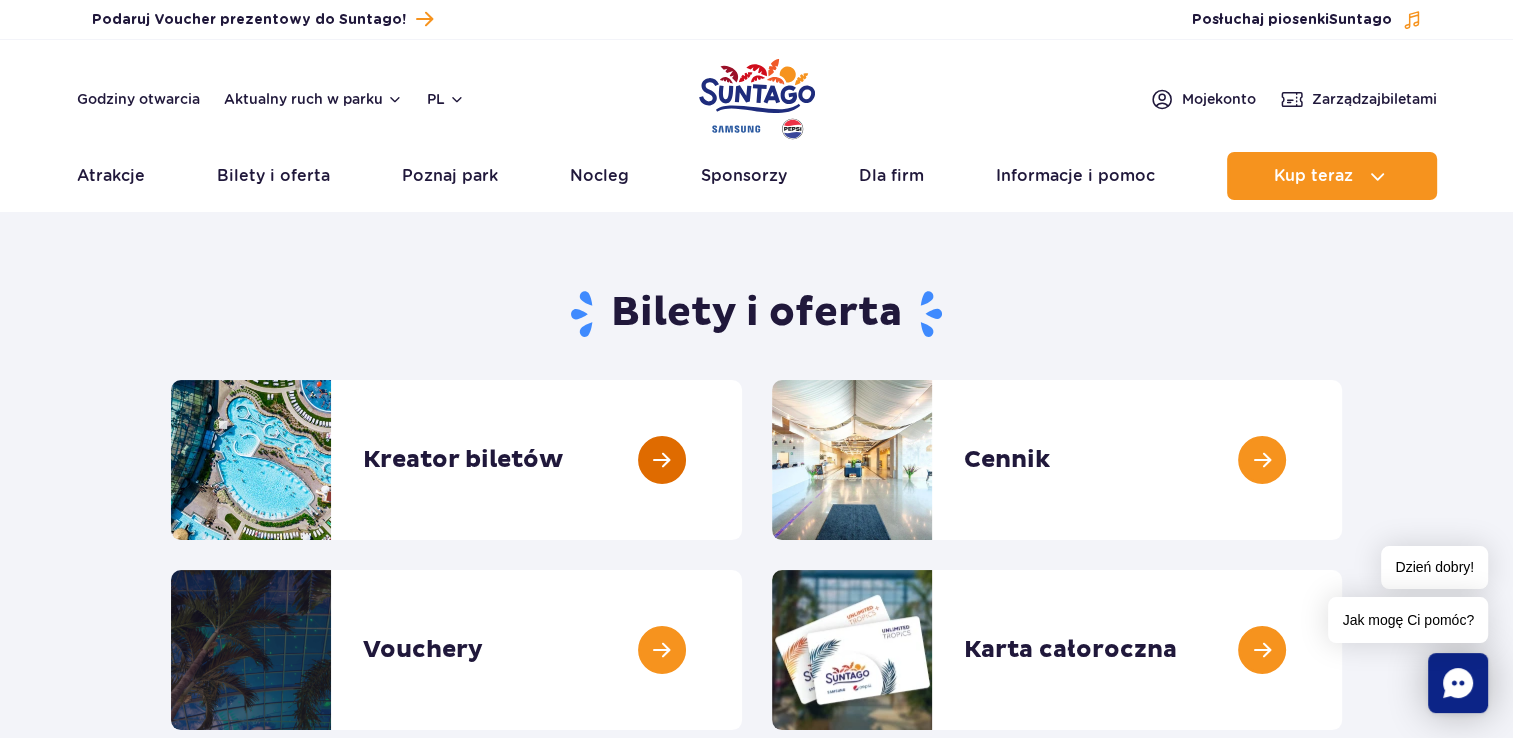 click at bounding box center [742, 460] 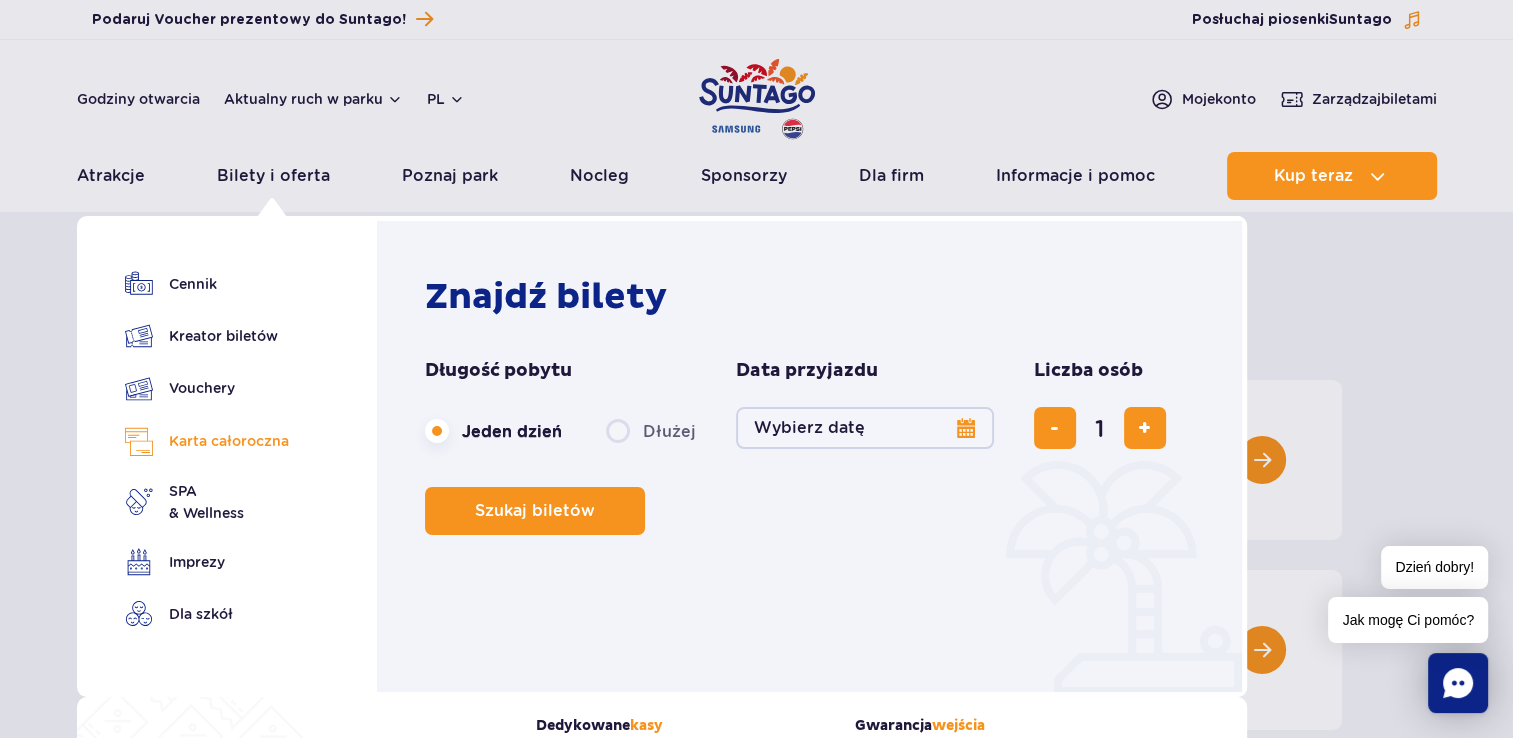 click on "Karta całoroczna" at bounding box center [207, 441] 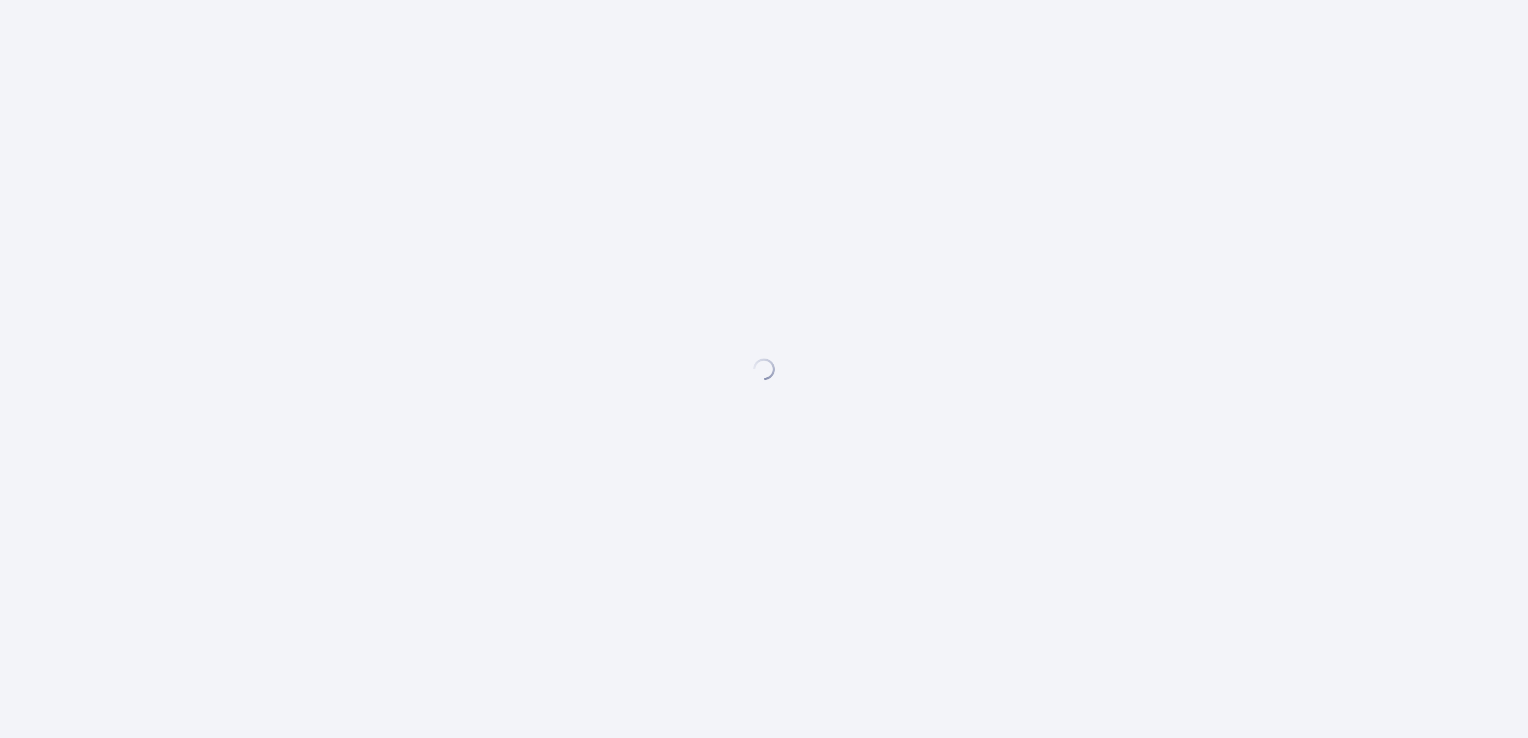 scroll, scrollTop: 0, scrollLeft: 0, axis: both 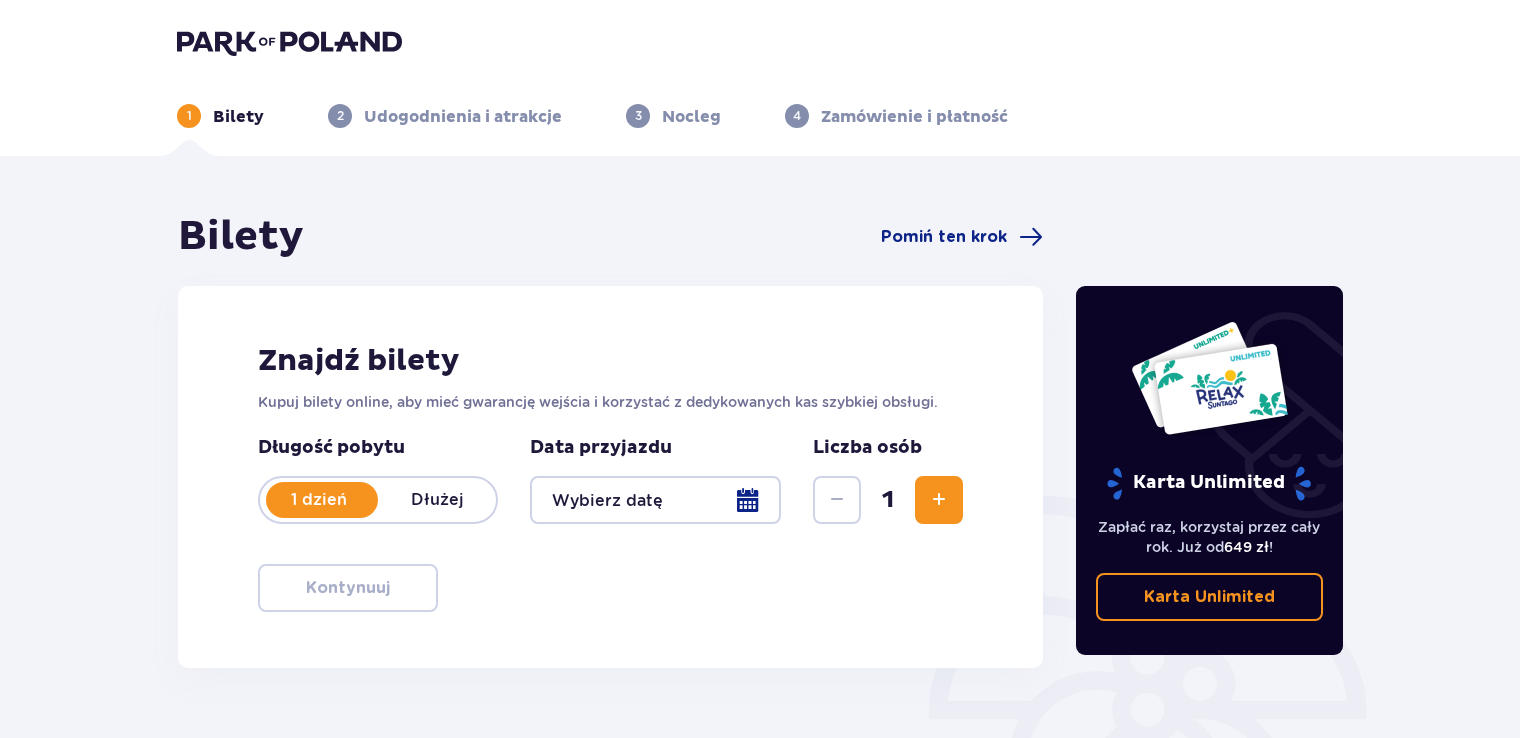 click at bounding box center [655, 500] 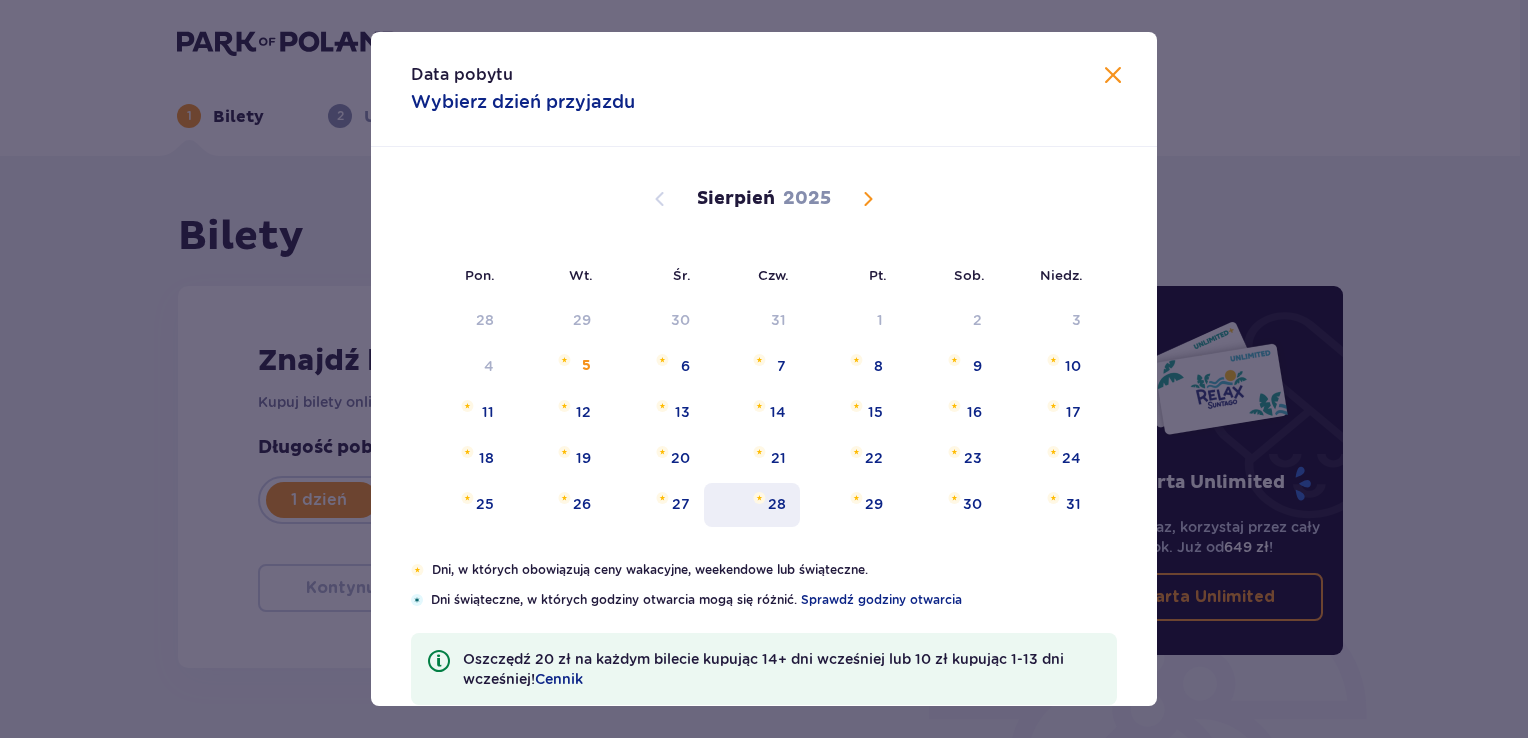 click on "28" at bounding box center [777, 504] 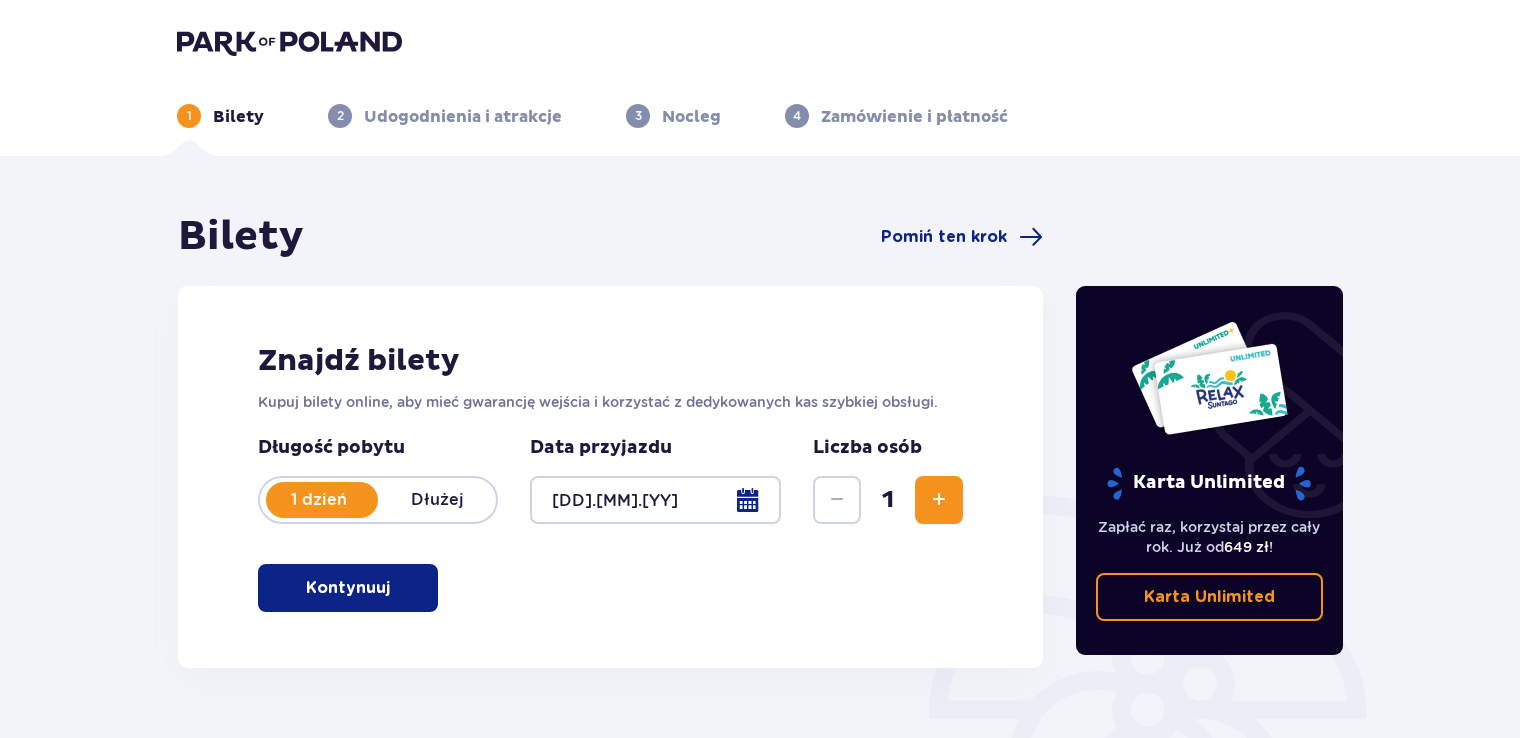click on "Kontynuuj" at bounding box center [348, 588] 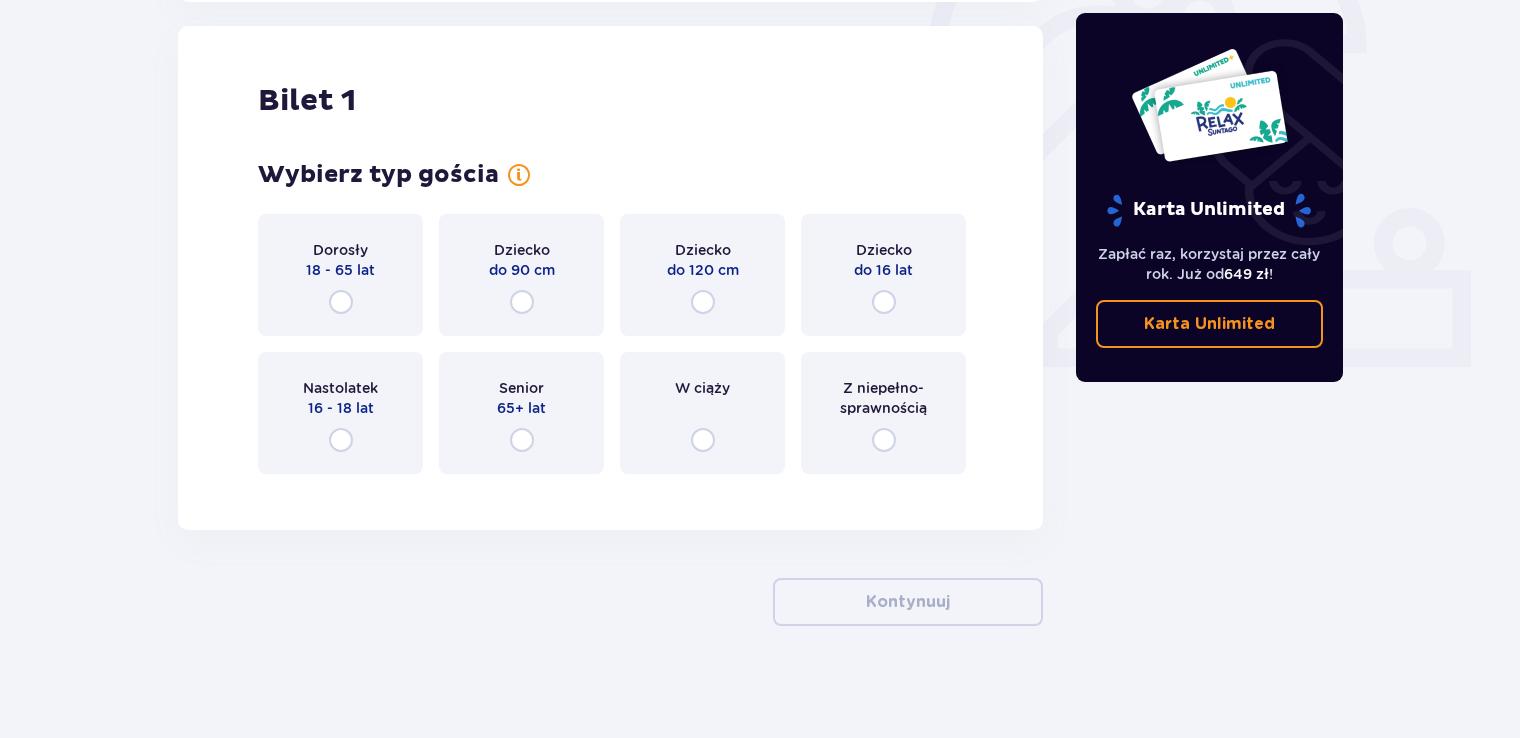 scroll, scrollTop: 668, scrollLeft: 0, axis: vertical 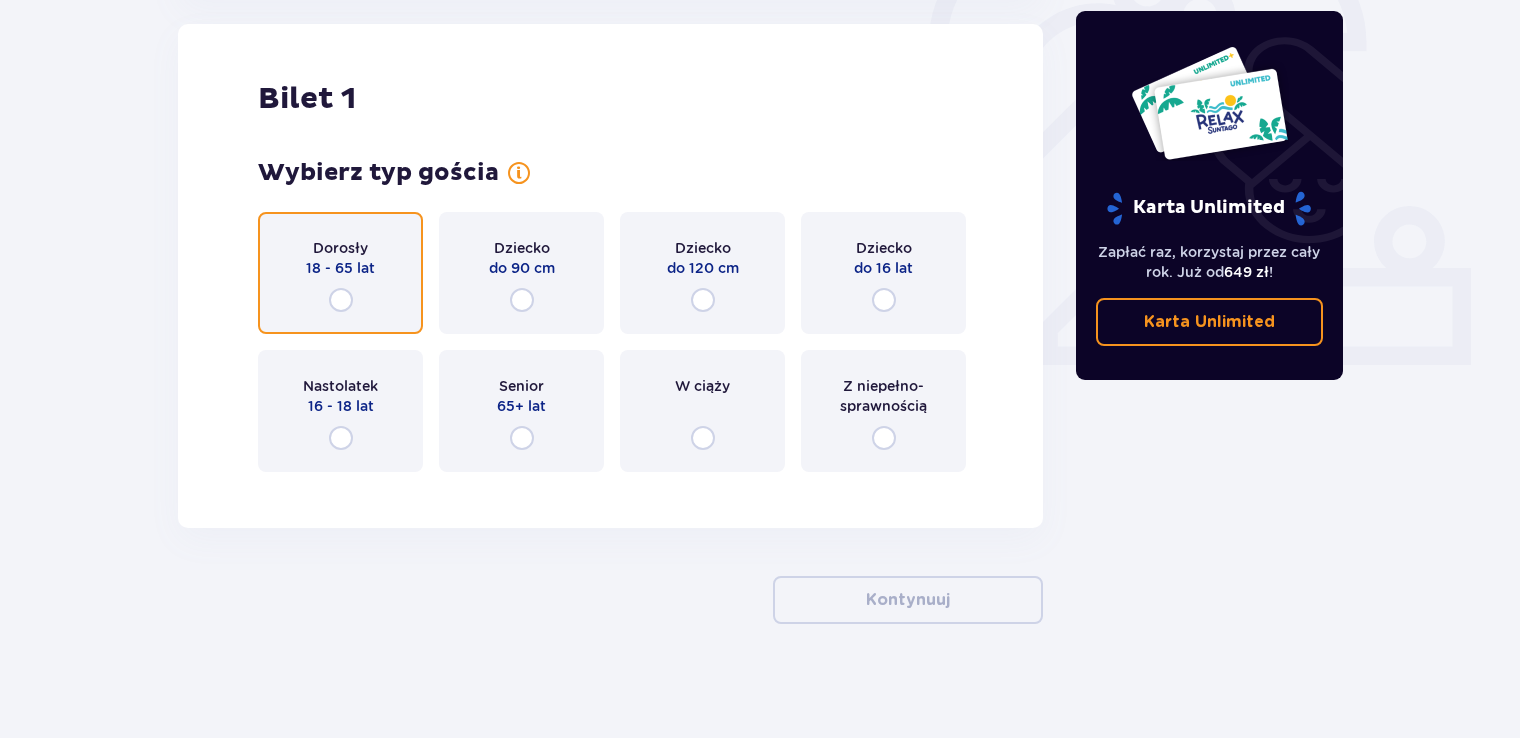 click at bounding box center (341, 300) 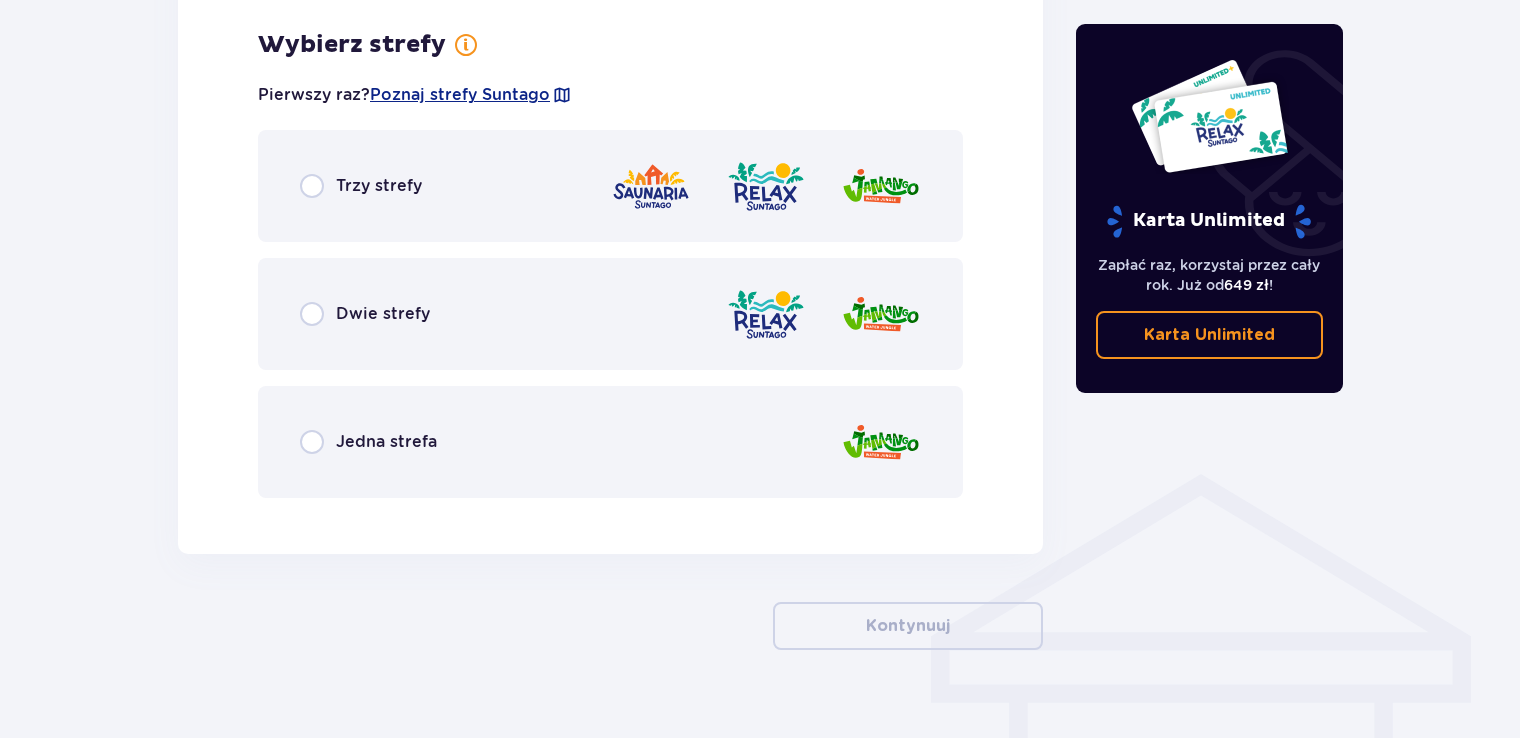 scroll, scrollTop: 1156, scrollLeft: 0, axis: vertical 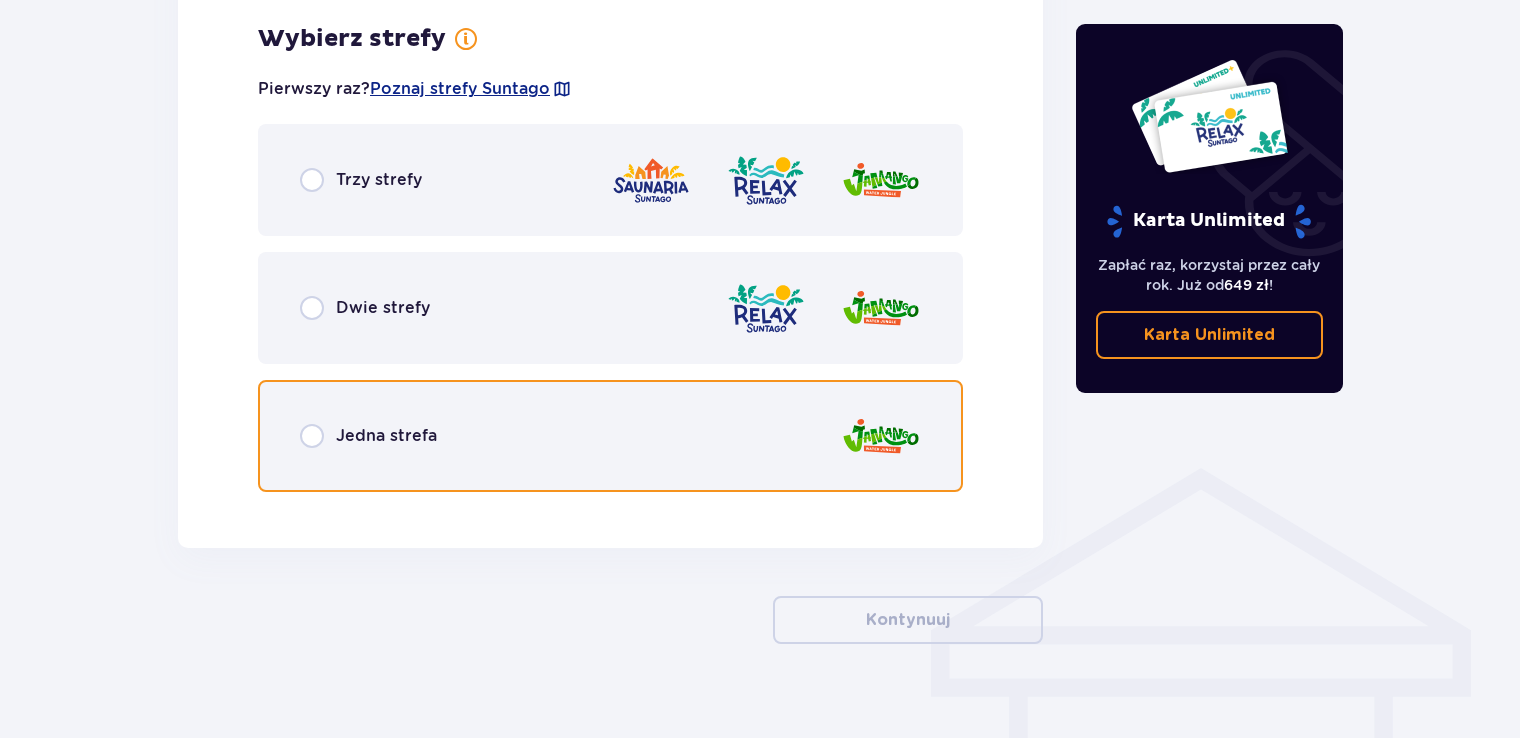 click at bounding box center (312, 436) 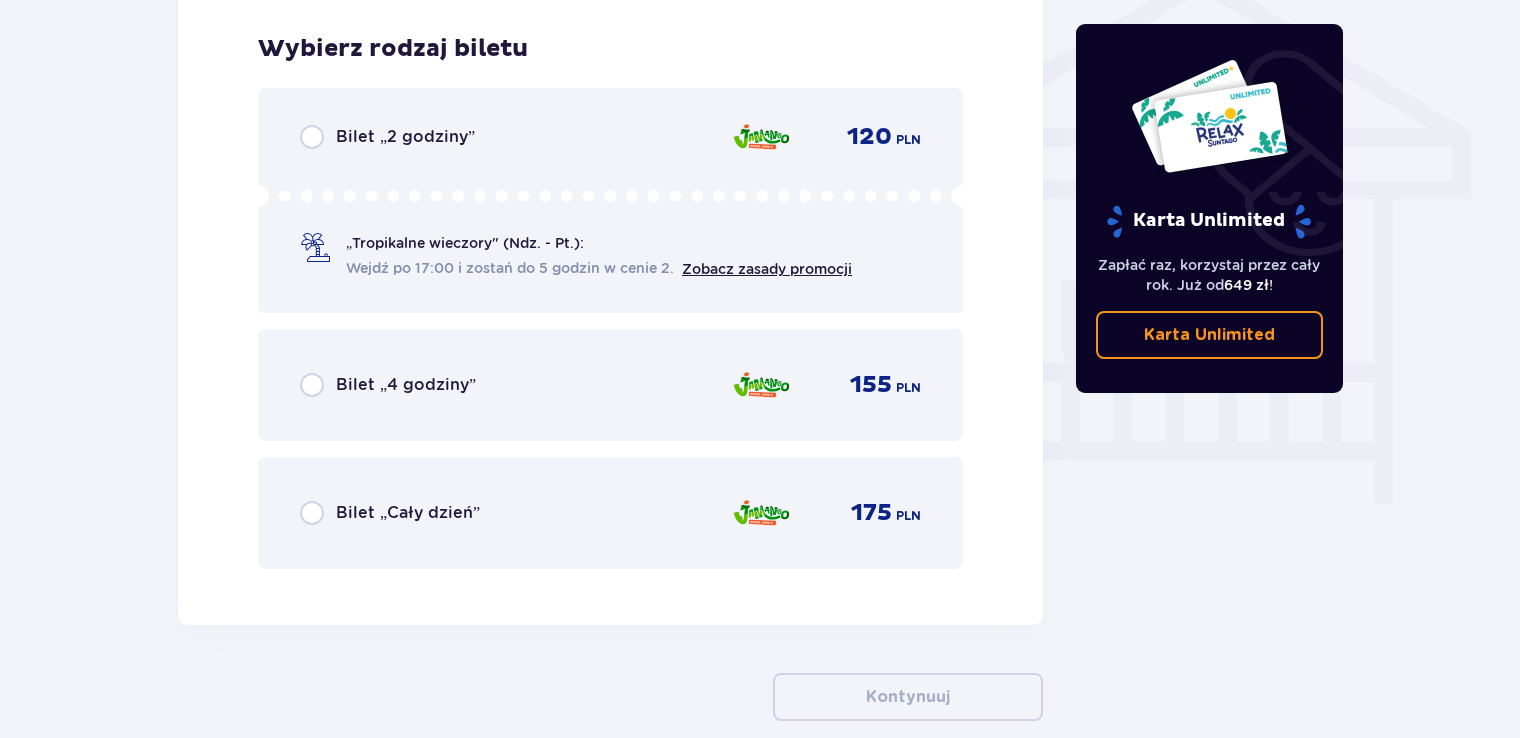 scroll, scrollTop: 1664, scrollLeft: 0, axis: vertical 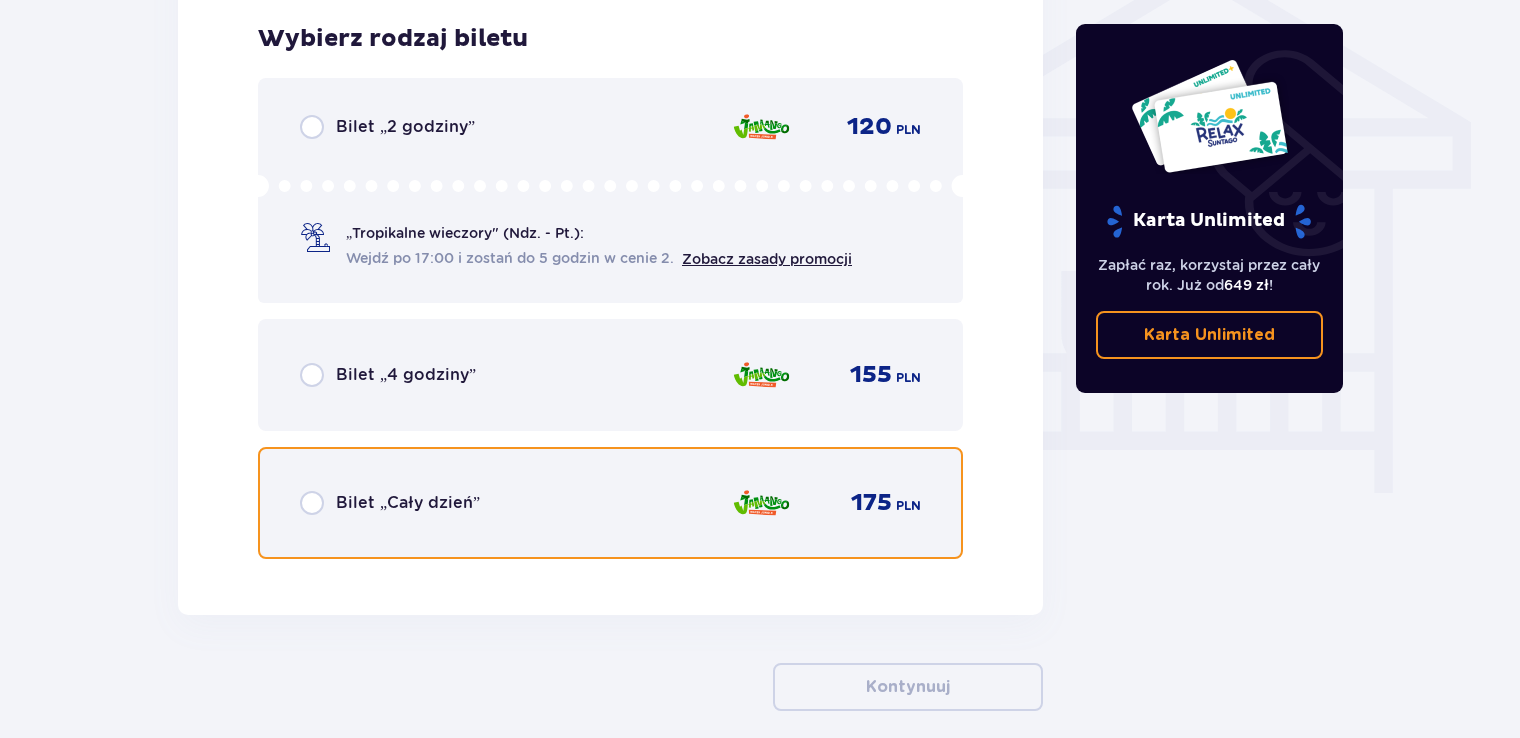 click at bounding box center (312, 503) 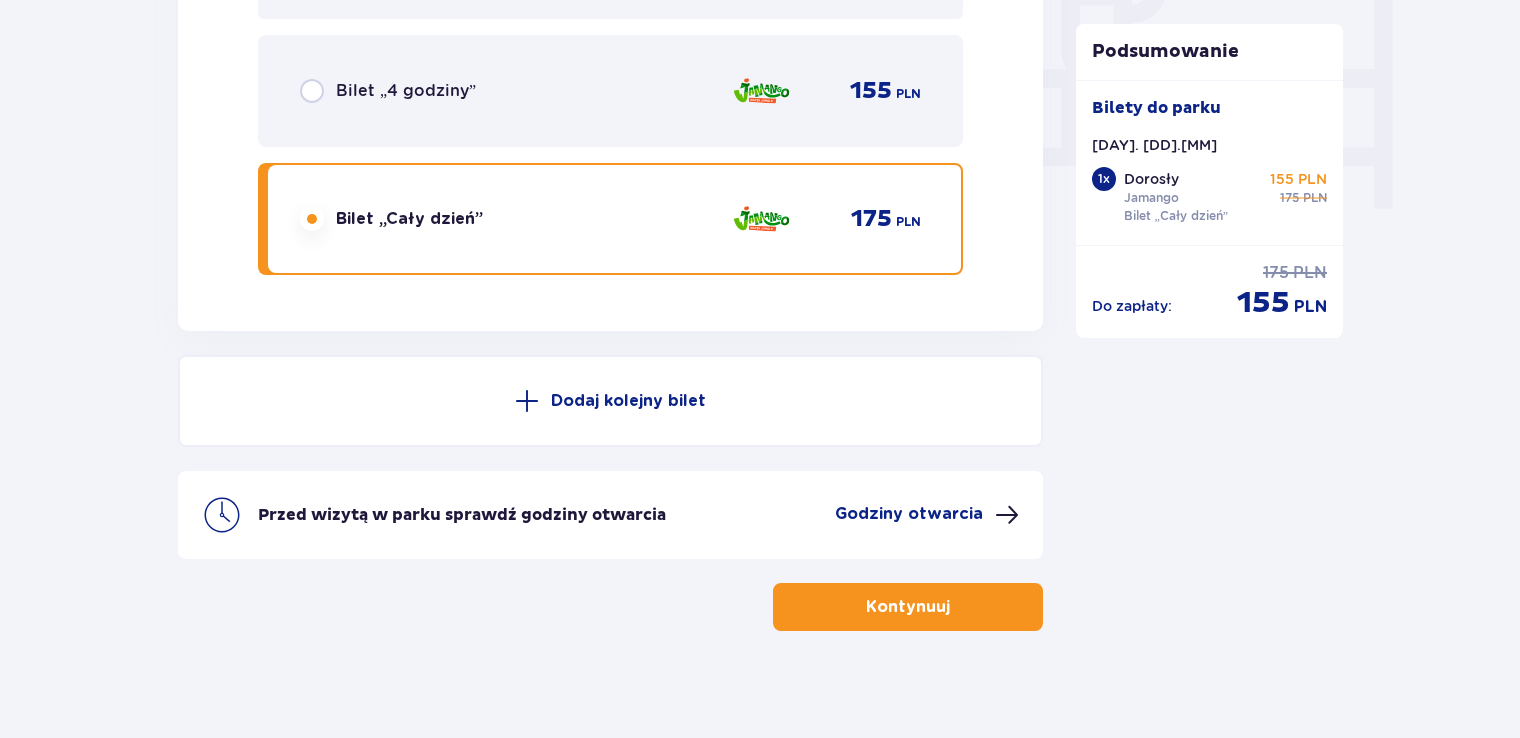 scroll, scrollTop: 1959, scrollLeft: 0, axis: vertical 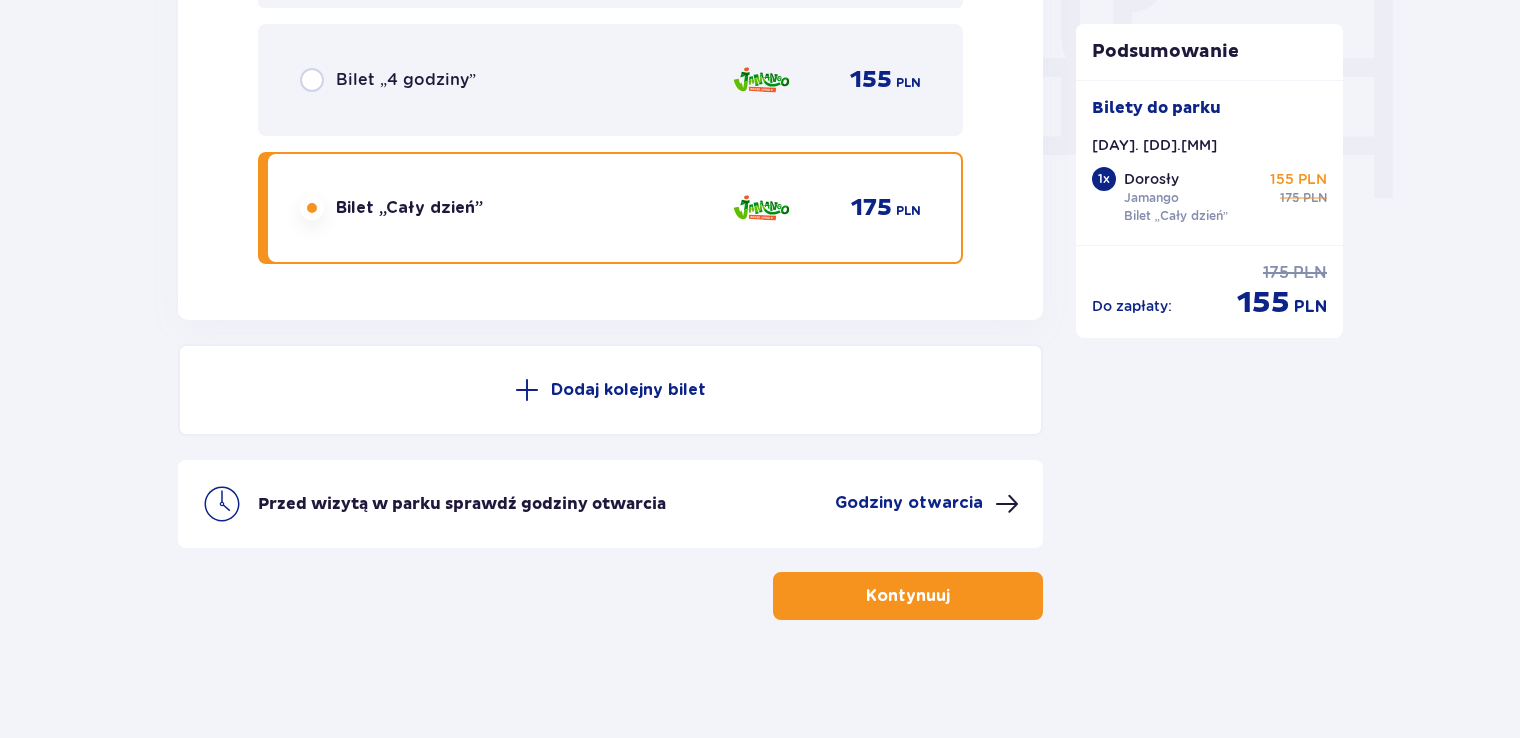 click on "Kontynuuj" at bounding box center (908, 596) 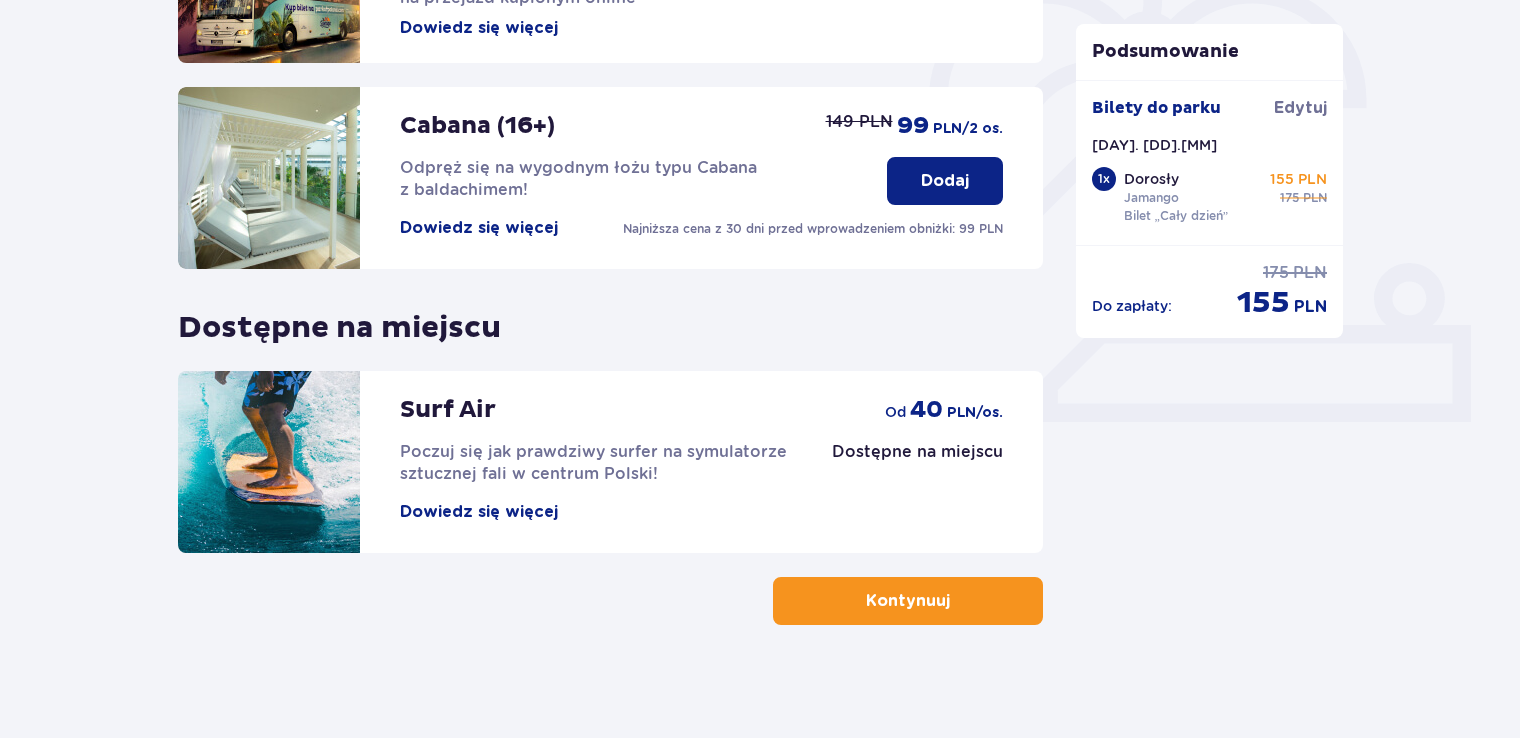 scroll, scrollTop: 617, scrollLeft: 0, axis: vertical 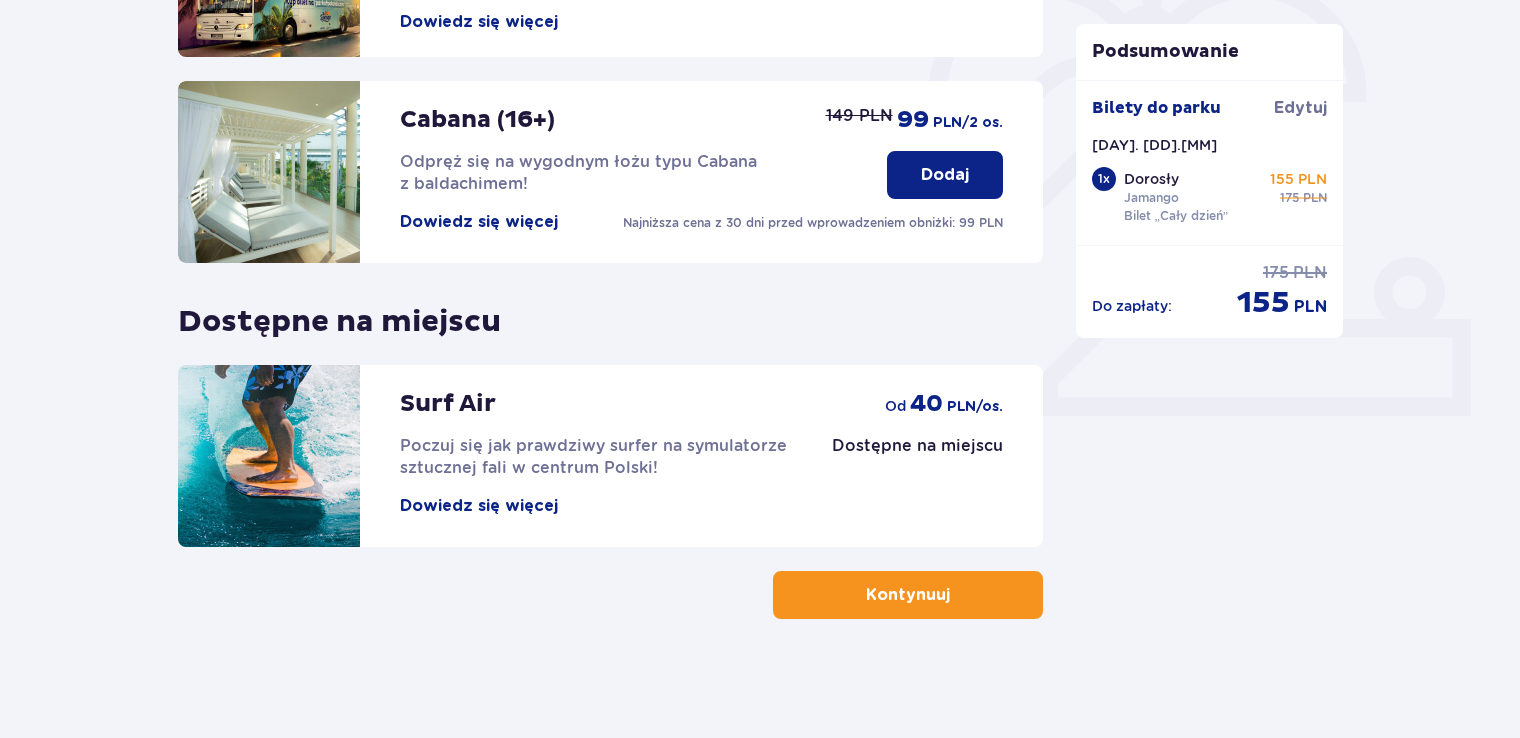 click at bounding box center (954, 595) 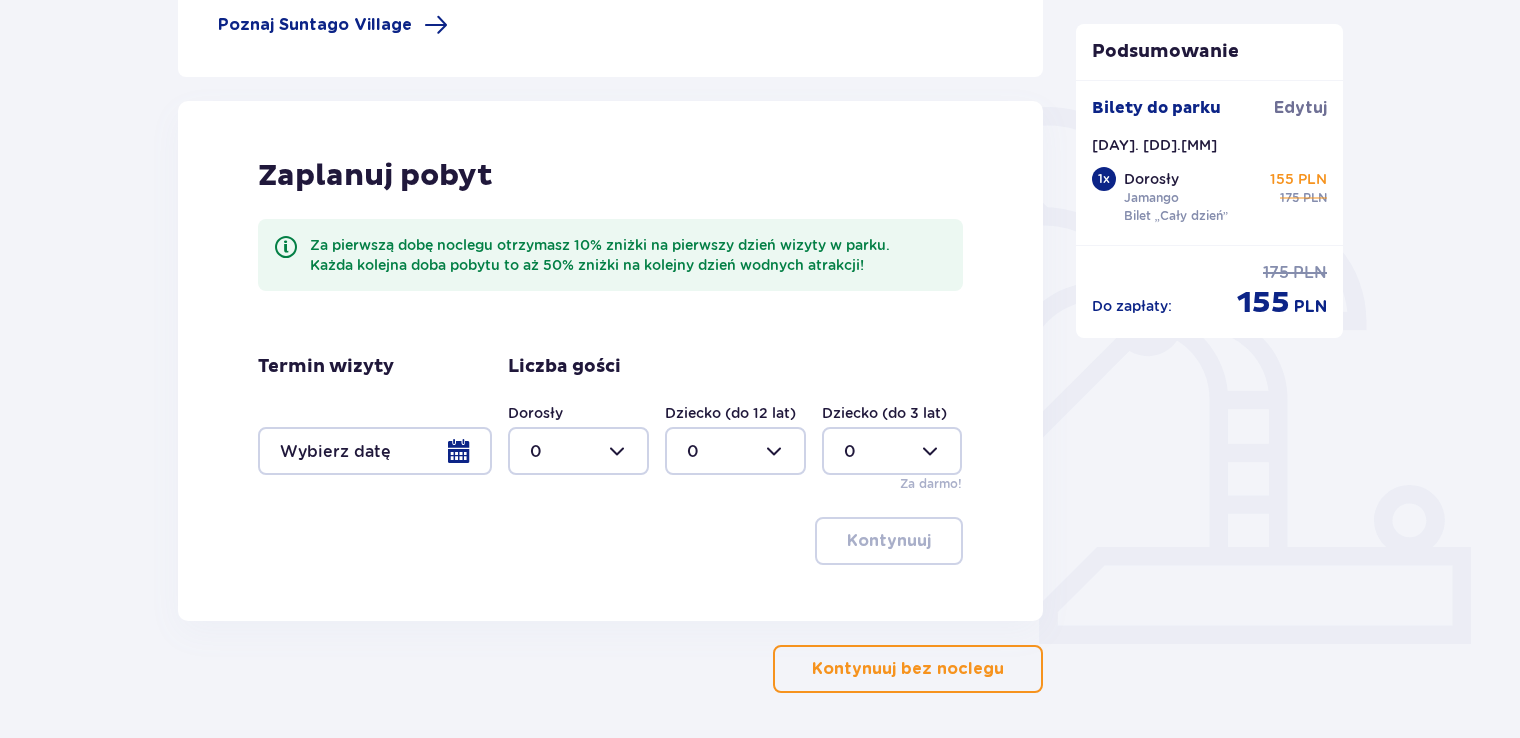scroll, scrollTop: 464, scrollLeft: 0, axis: vertical 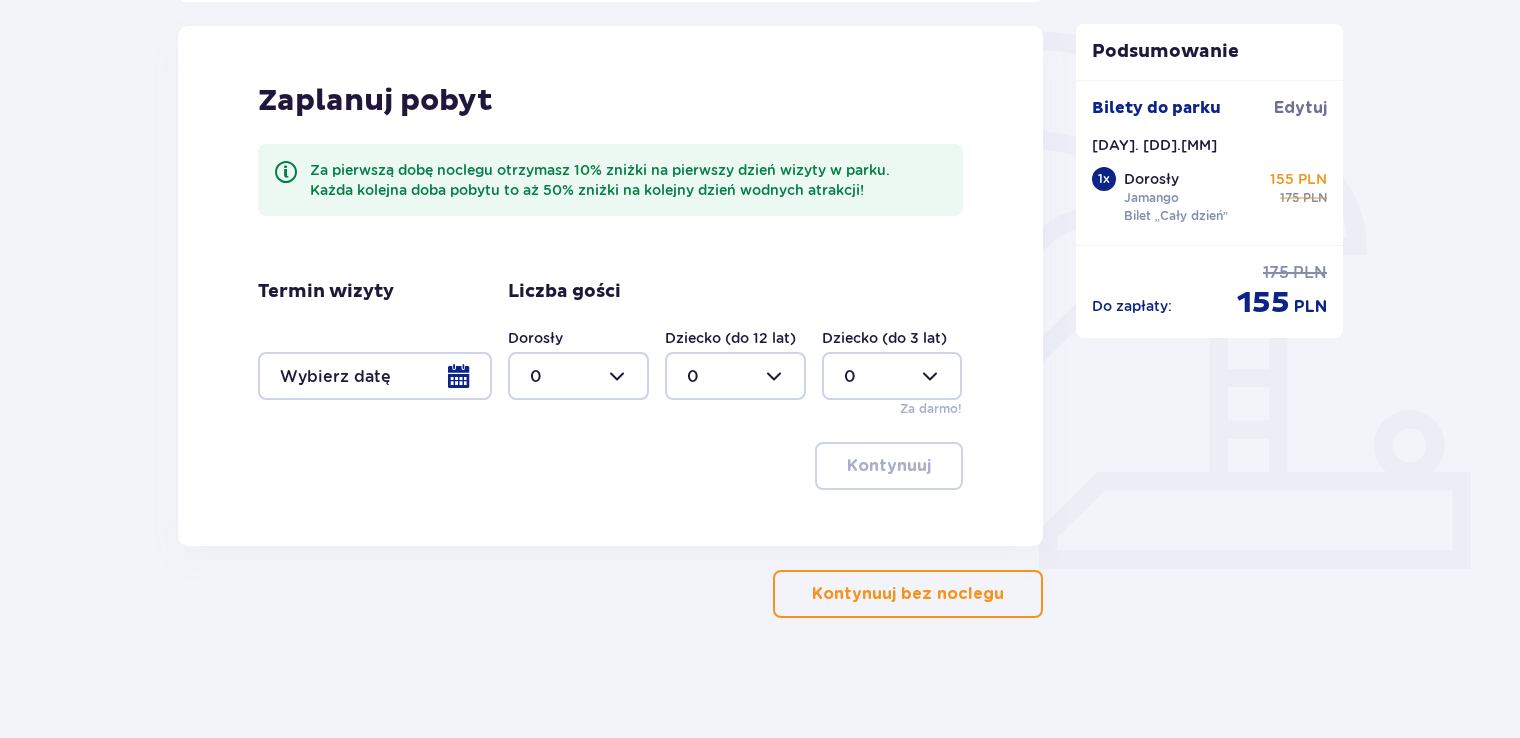 click on "Kontynuuj bez noclegu" at bounding box center [908, 594] 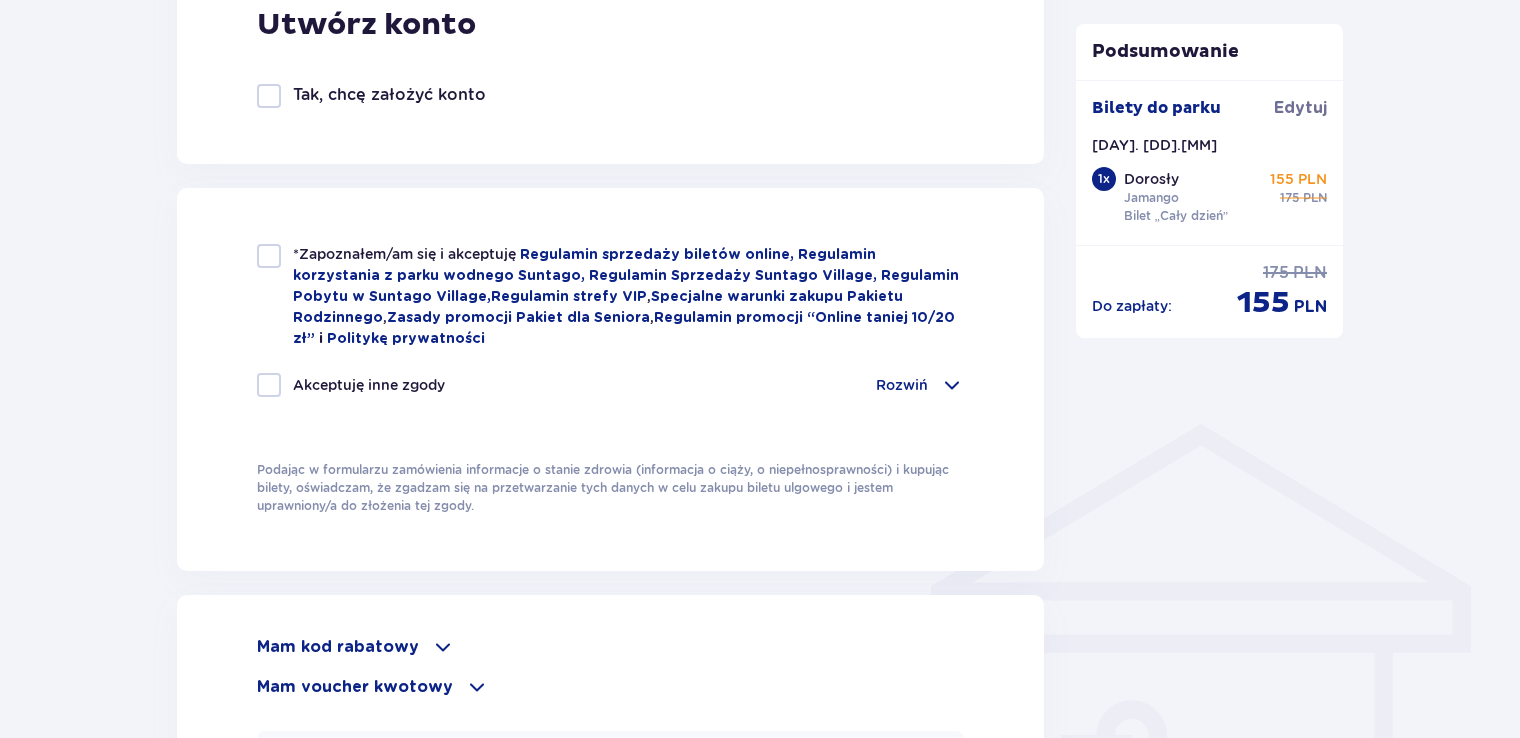 scroll, scrollTop: 1700, scrollLeft: 0, axis: vertical 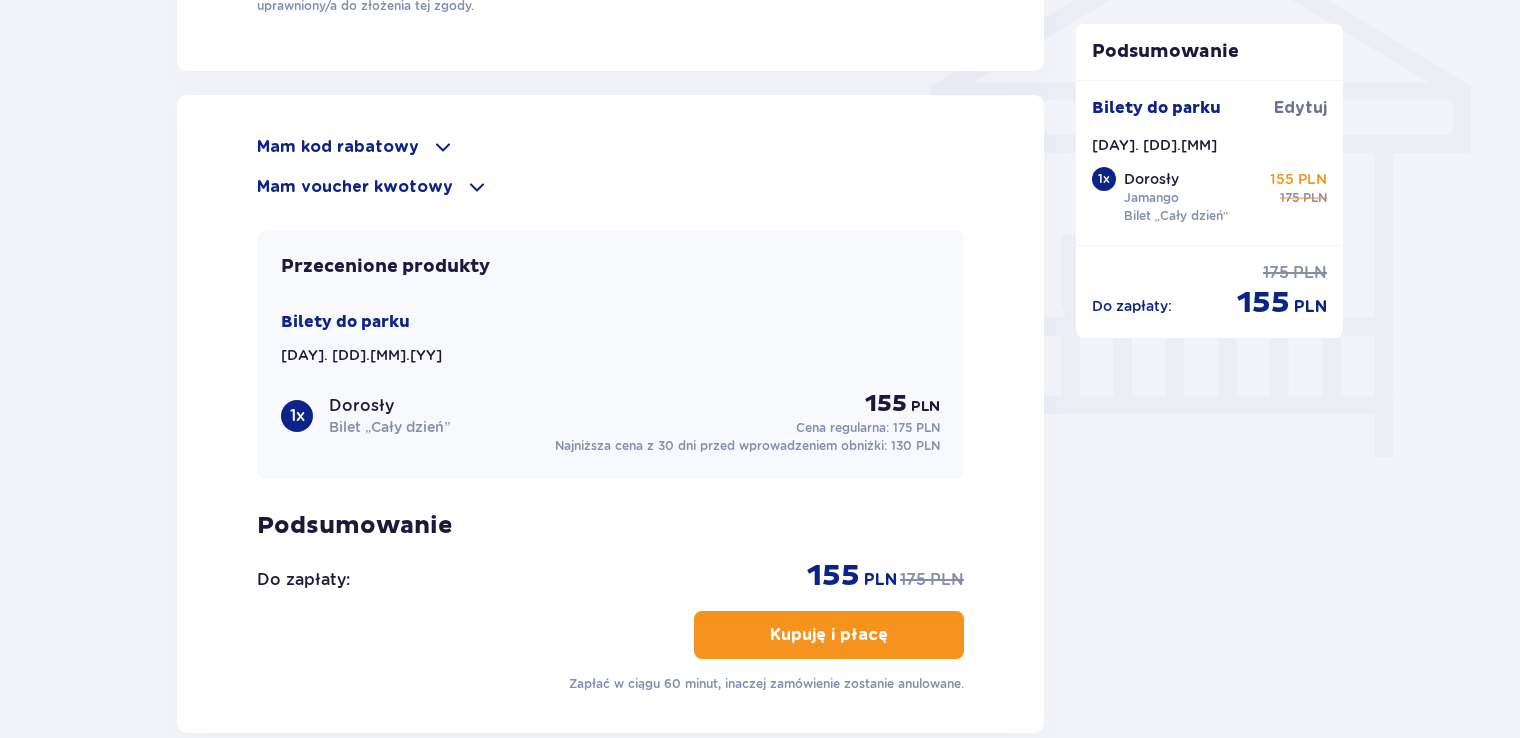 click at bounding box center [443, 147] 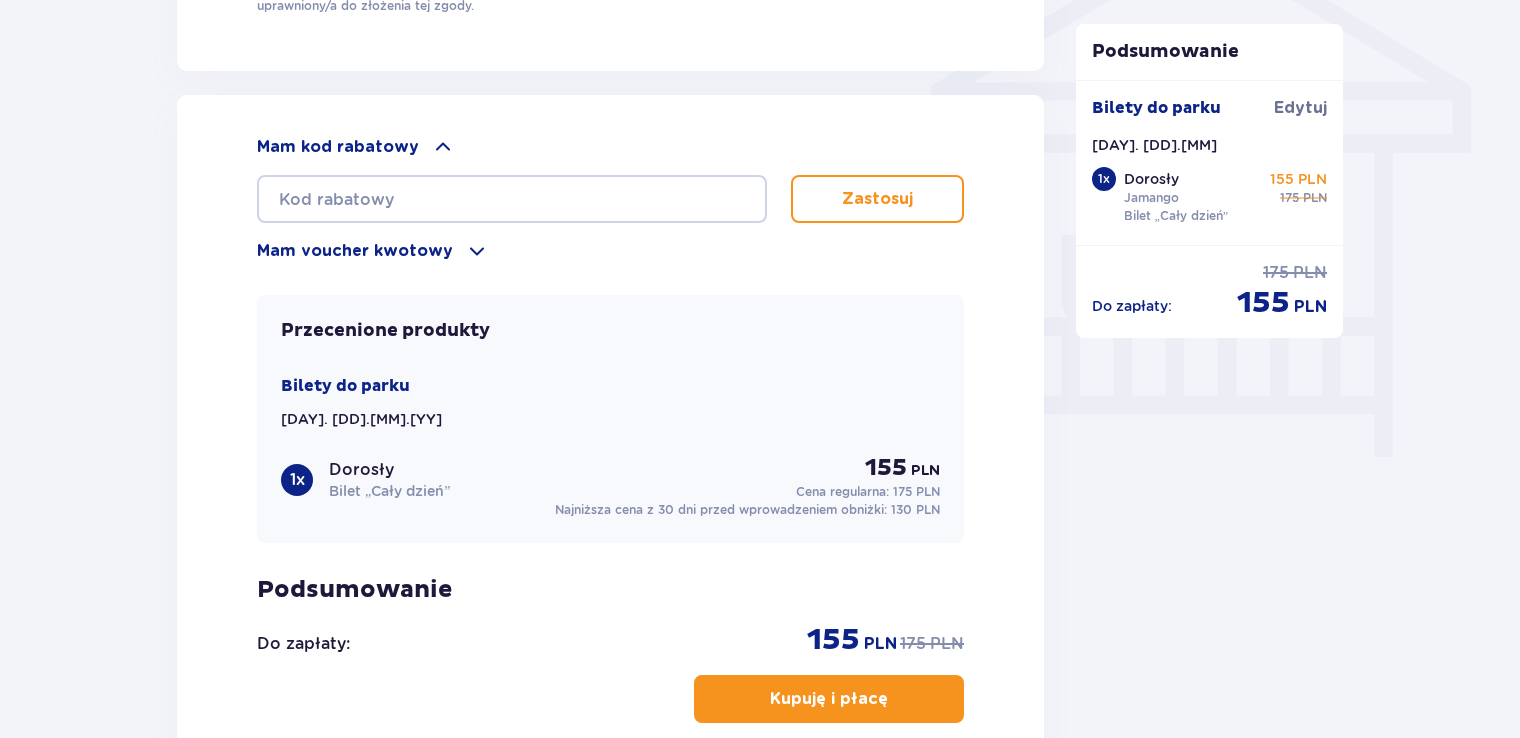 click at bounding box center (477, 251) 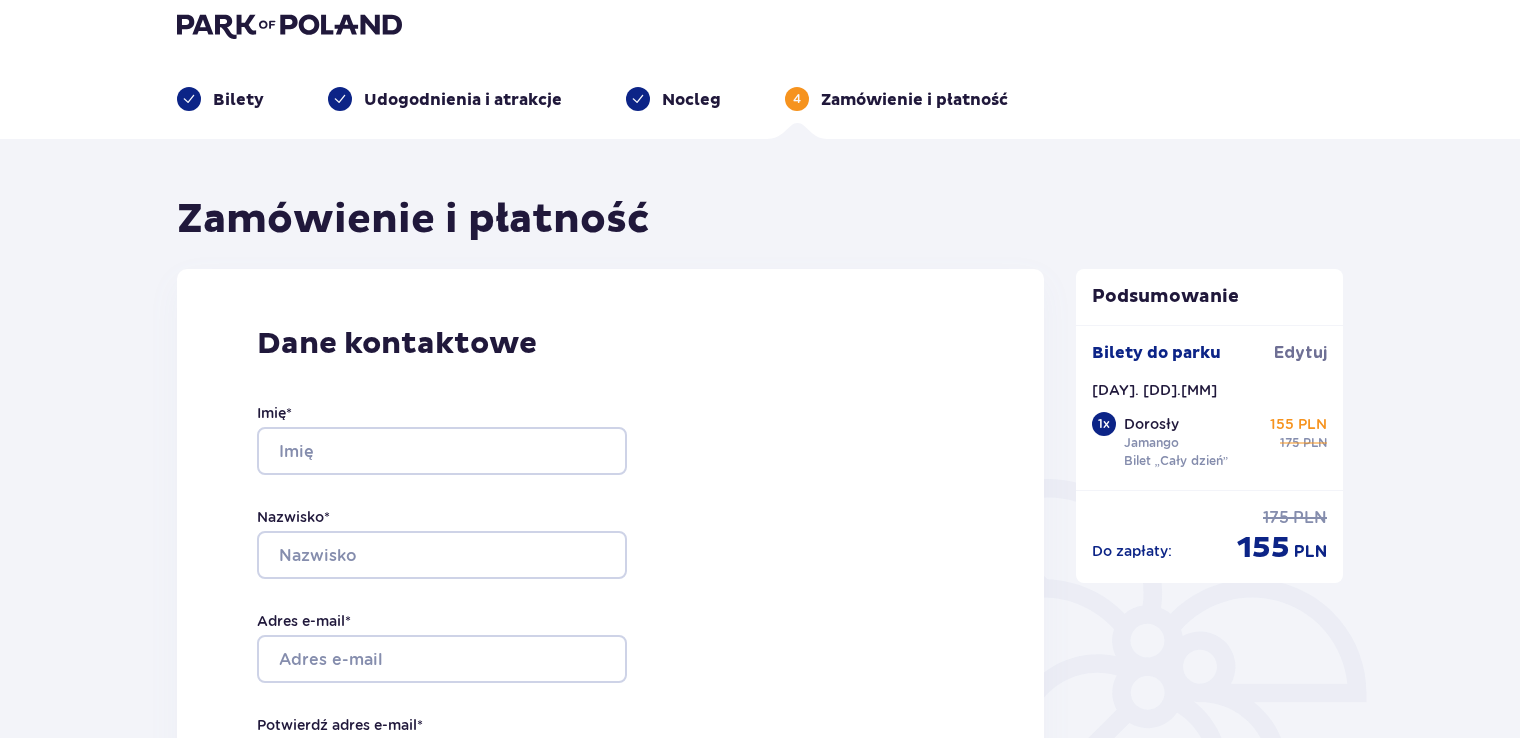scroll, scrollTop: 0, scrollLeft: 0, axis: both 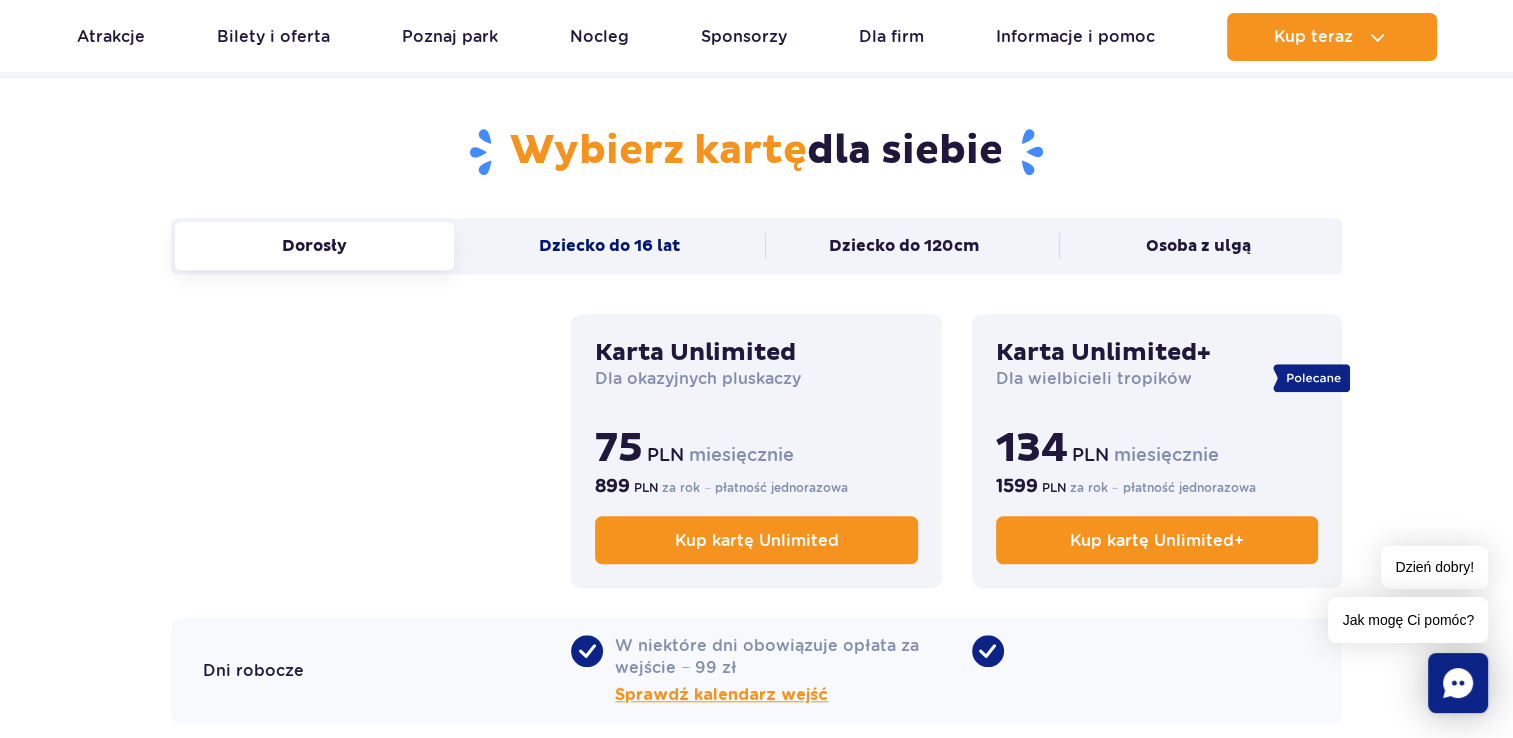 click on "Dziecko do 16 lat" at bounding box center (609, 246) 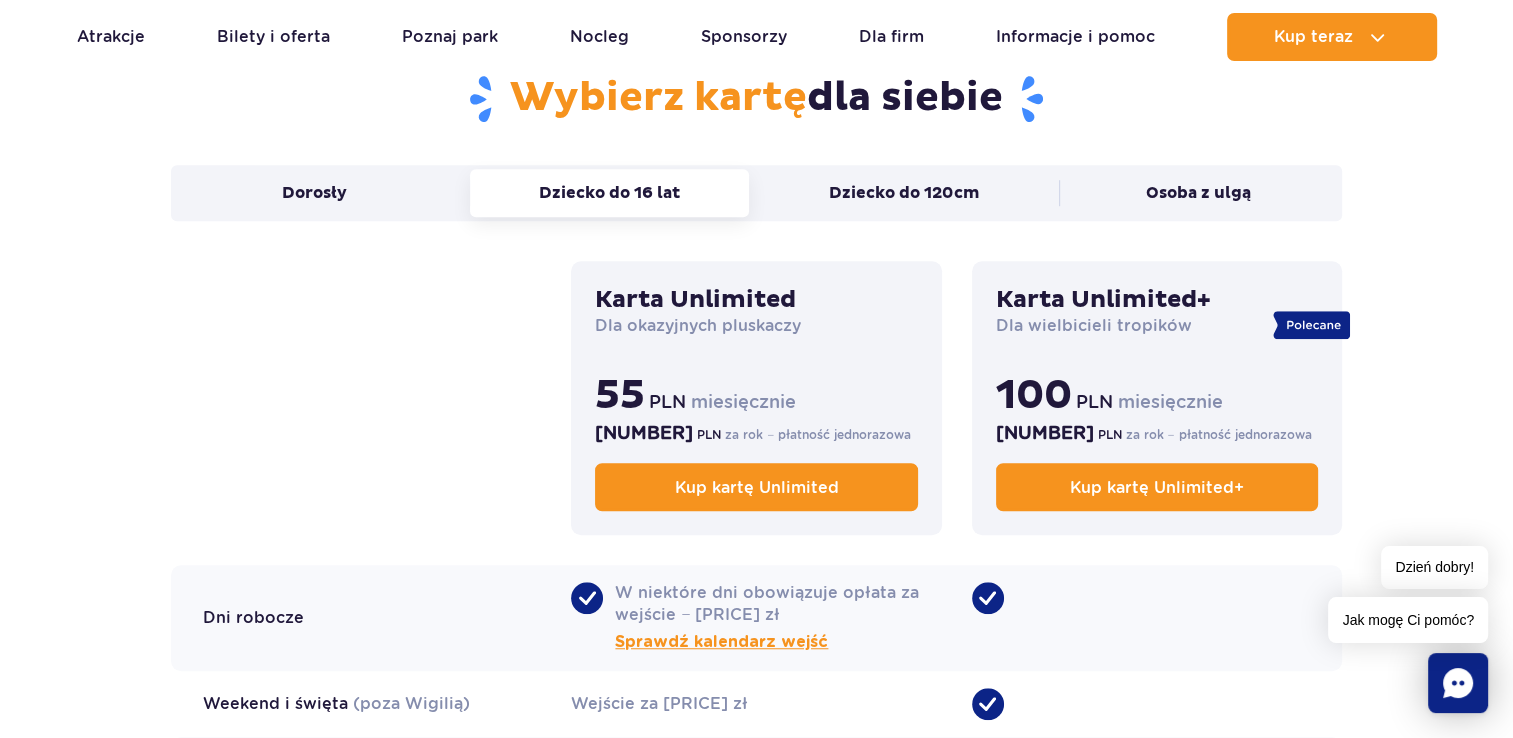 scroll, scrollTop: 1400, scrollLeft: 0, axis: vertical 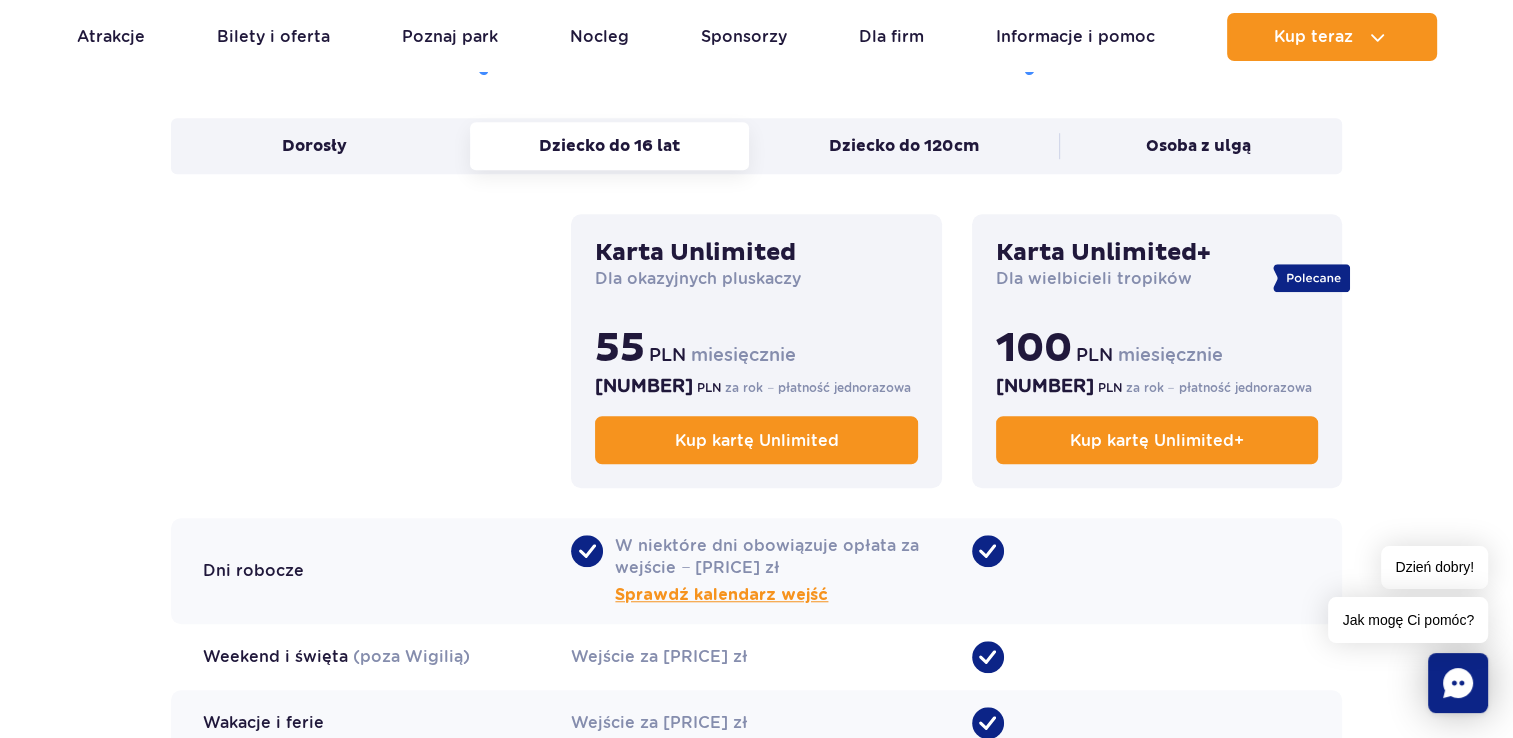 click on "Karta Unlimited" at bounding box center (756, 253) 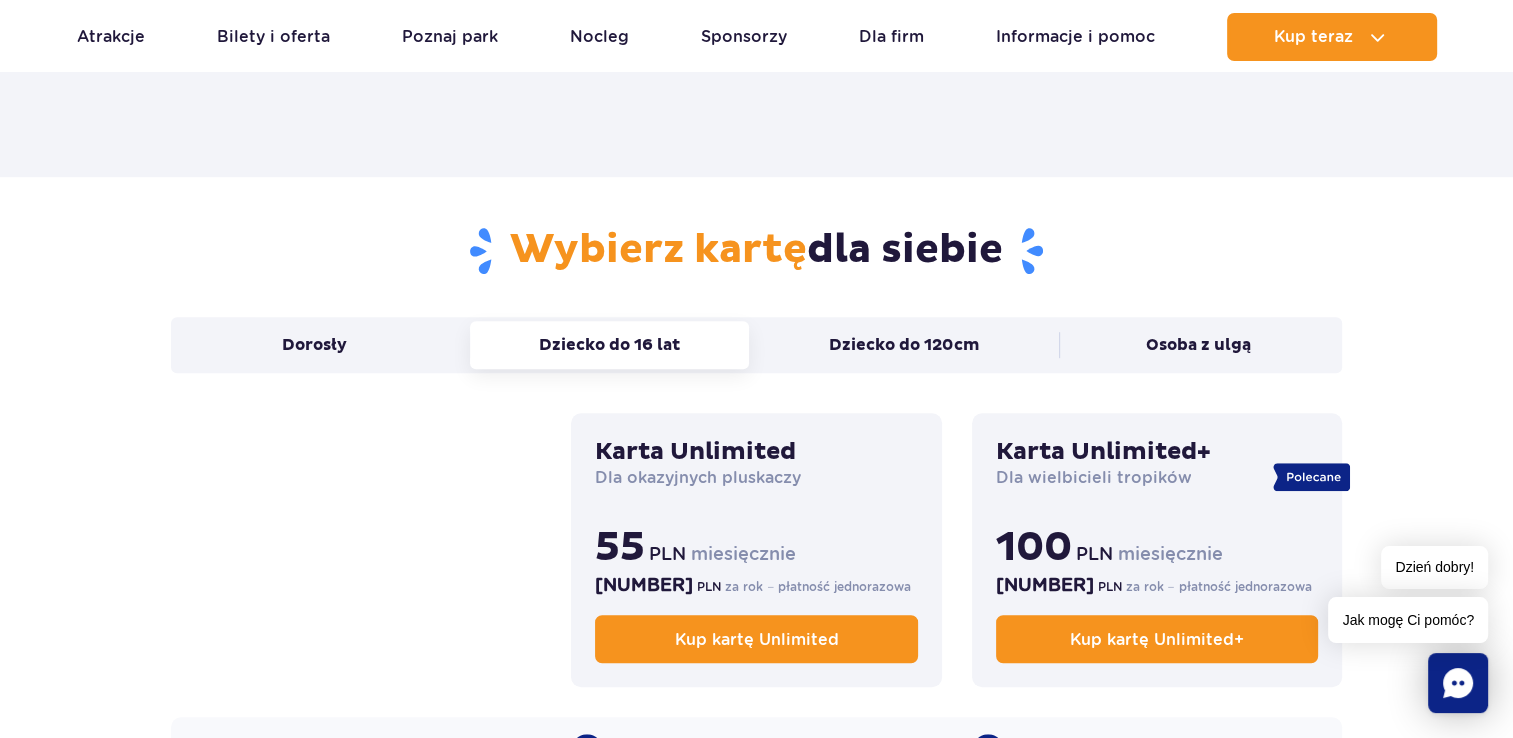 scroll, scrollTop: 1200, scrollLeft: 0, axis: vertical 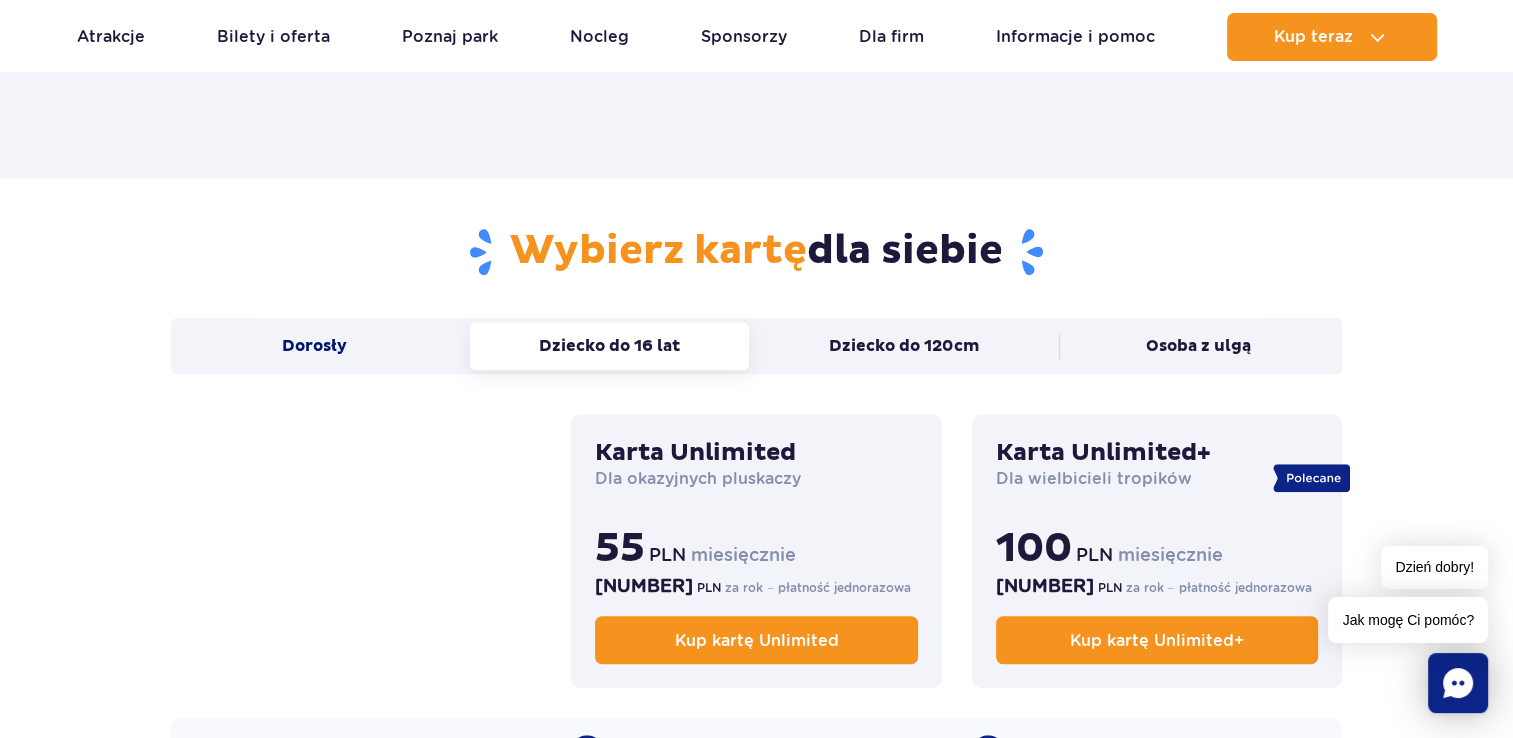 click on "Dorosły" at bounding box center (314, 346) 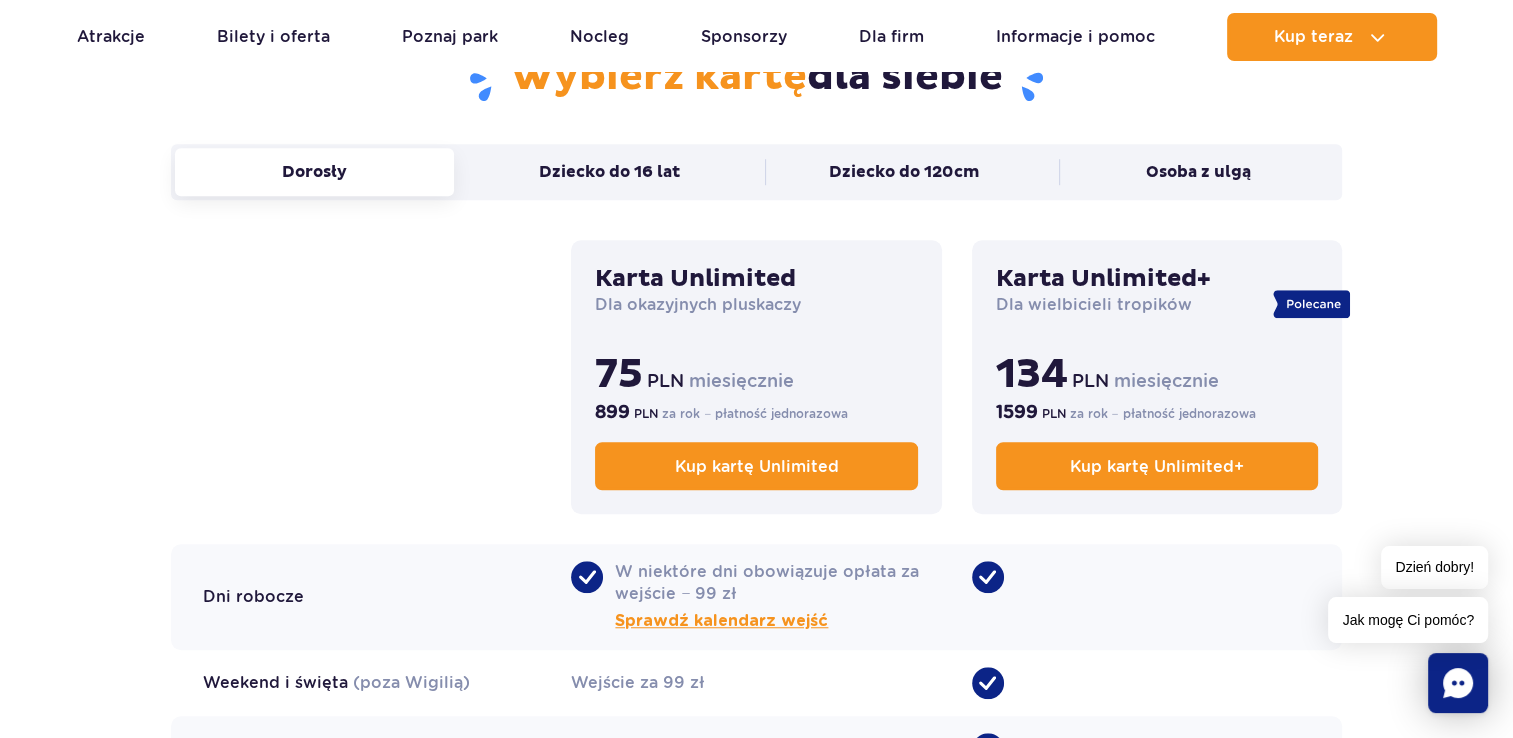scroll, scrollTop: 1300, scrollLeft: 0, axis: vertical 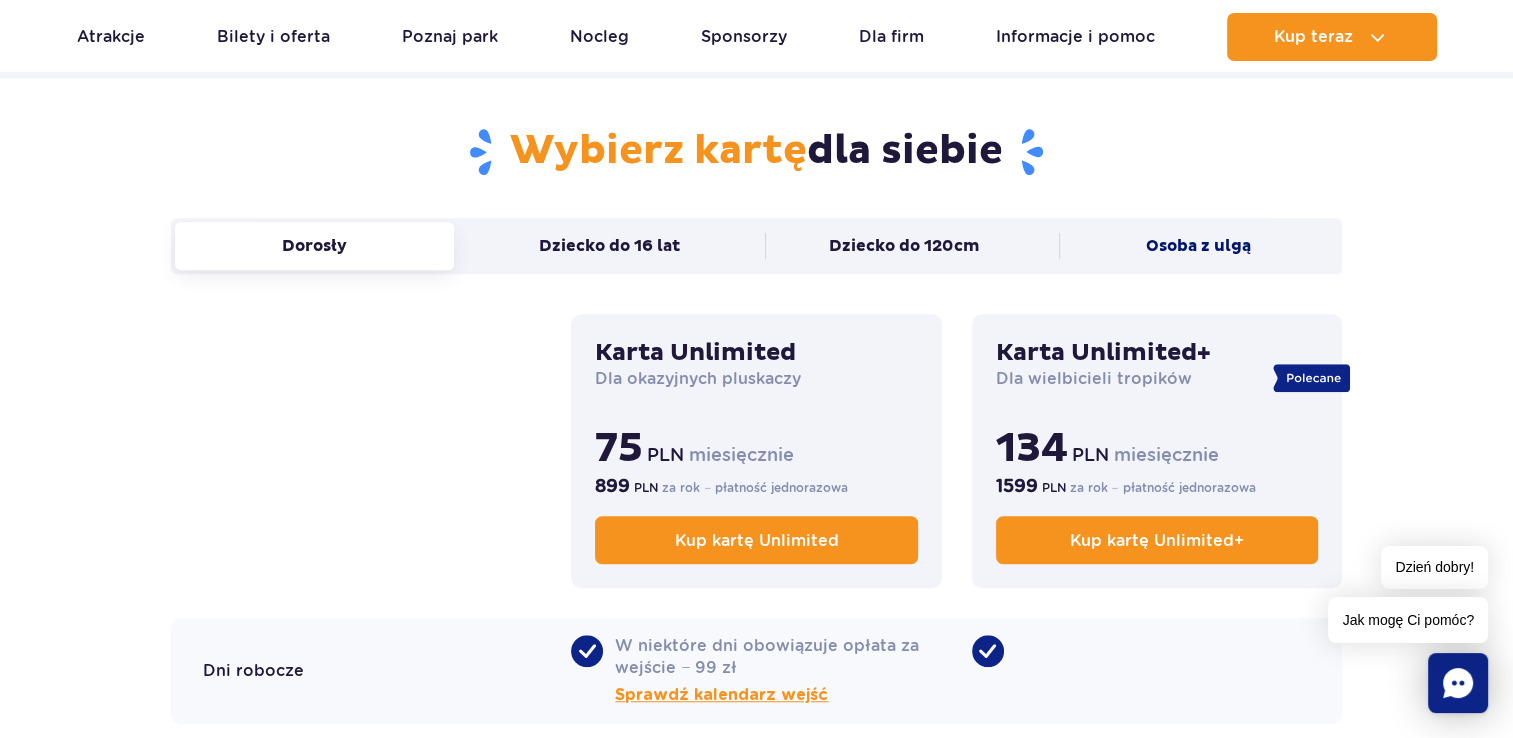 click on "Osoba z ulgą" at bounding box center (1198, 246) 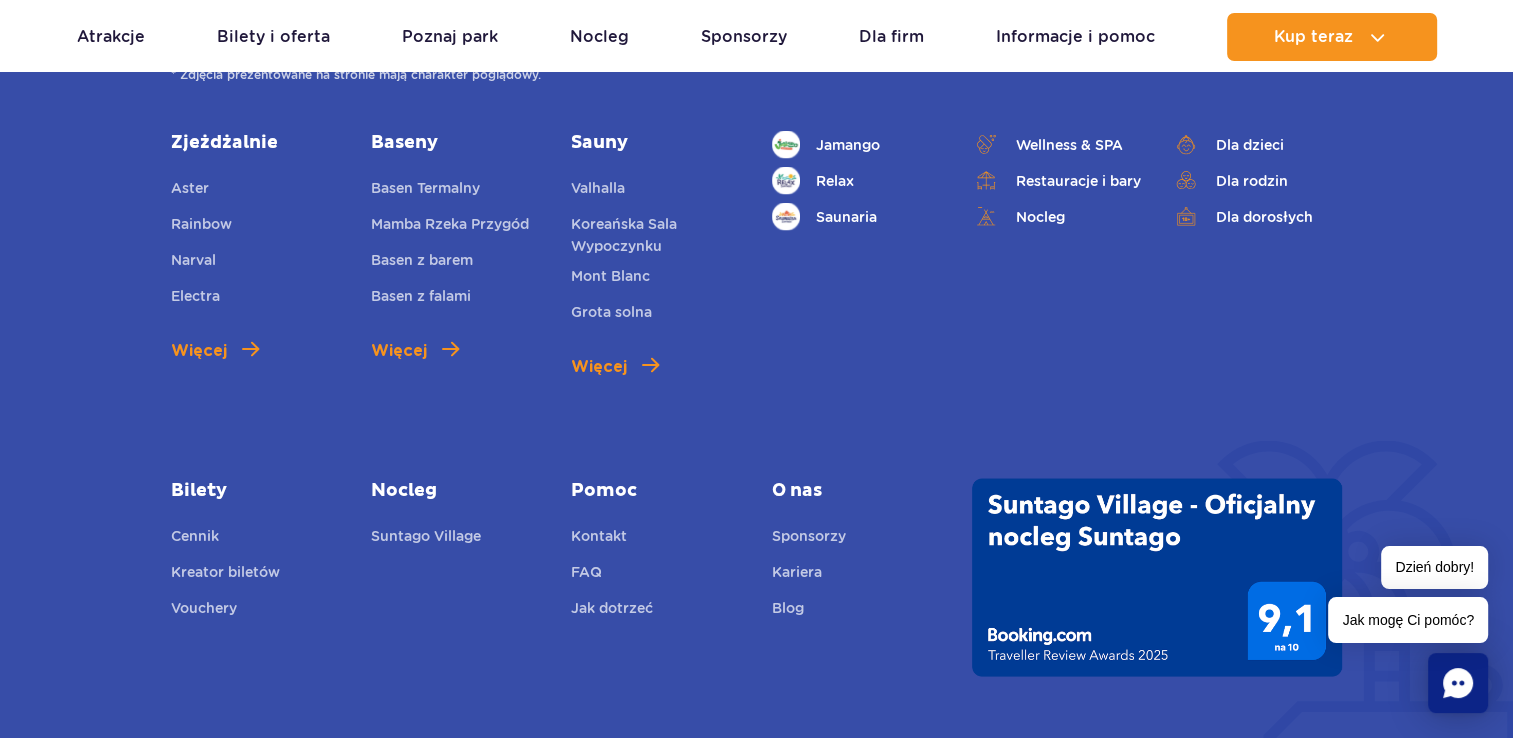 scroll, scrollTop: 3800, scrollLeft: 0, axis: vertical 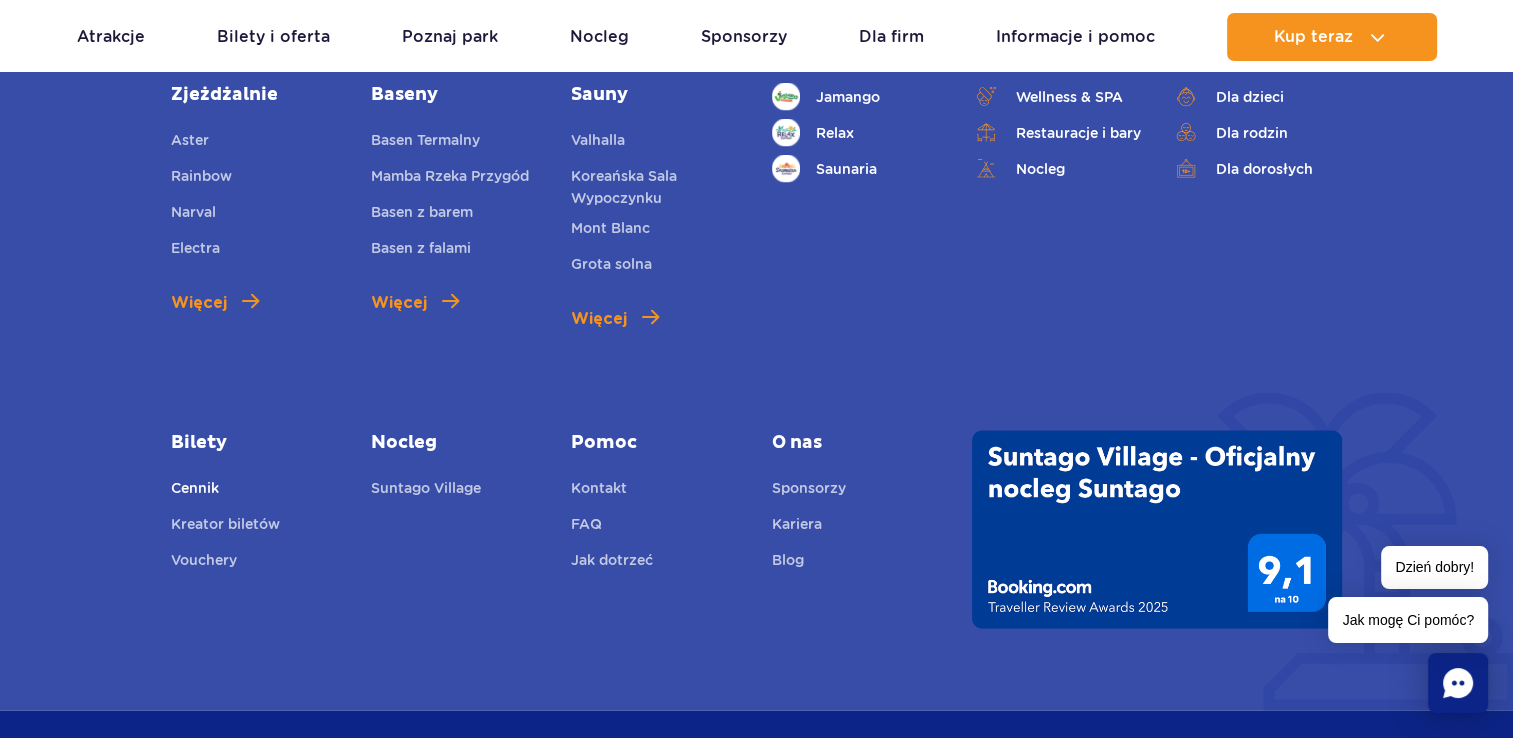 click on "Cennik" at bounding box center (195, 491) 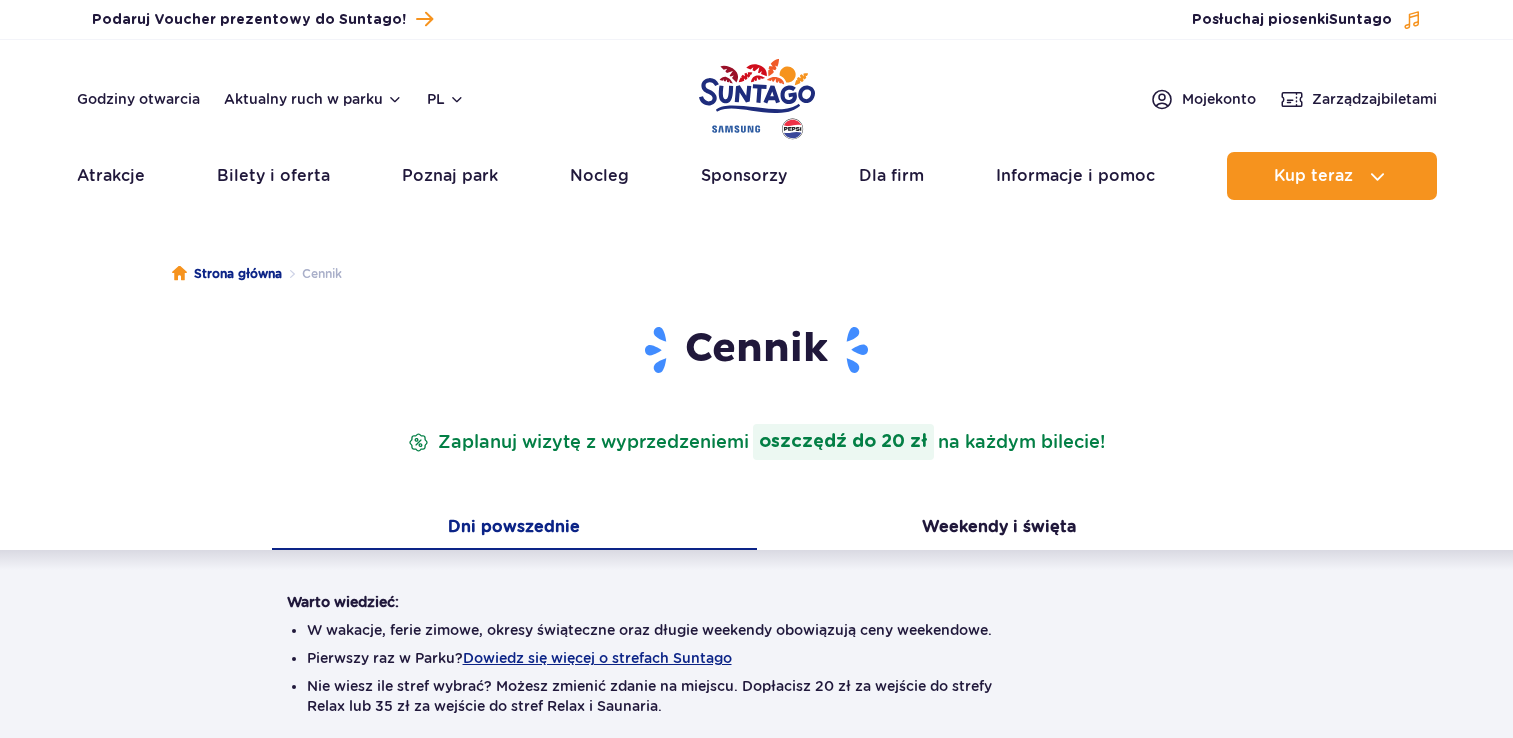 scroll, scrollTop: 90, scrollLeft: 0, axis: vertical 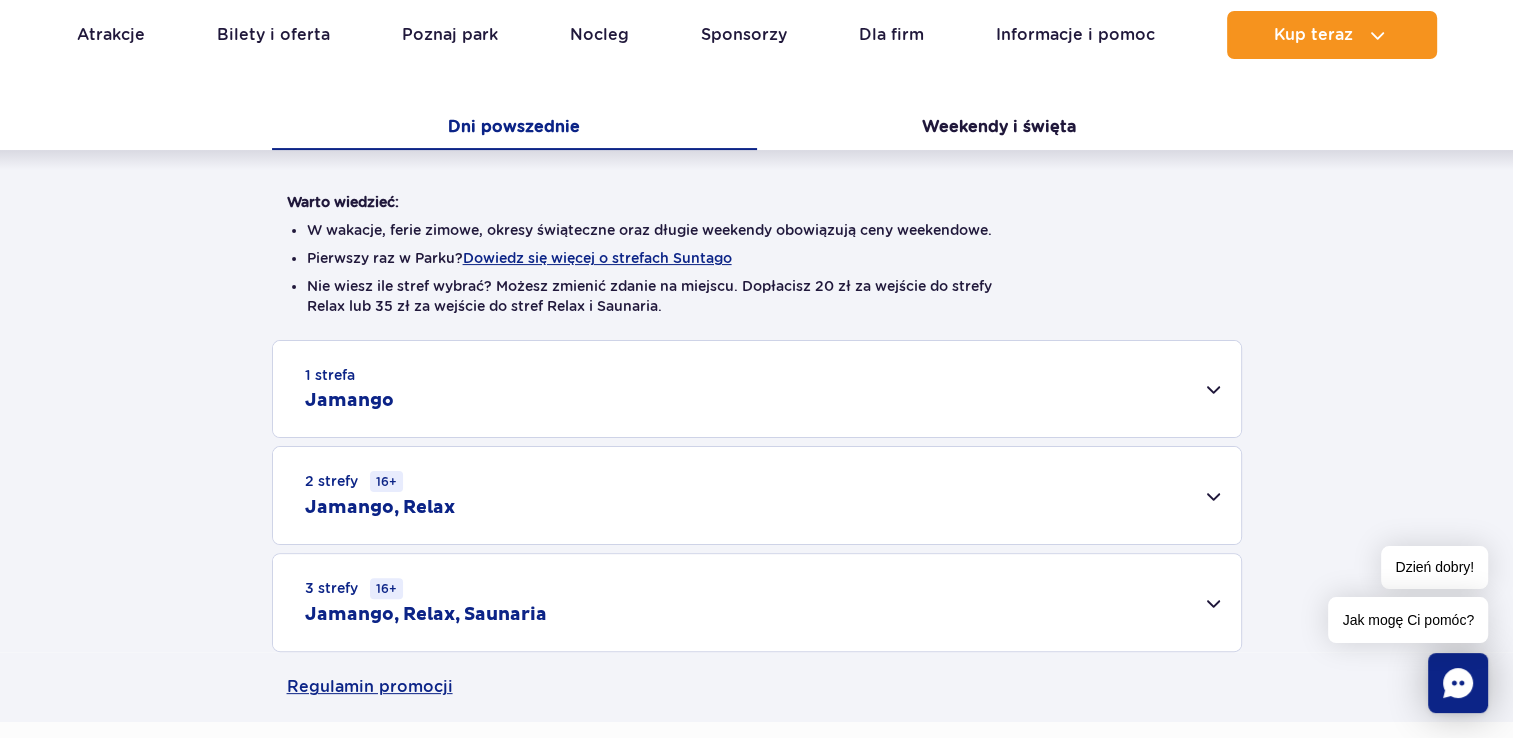 click on "1 strefa
Jamango" at bounding box center (757, 389) 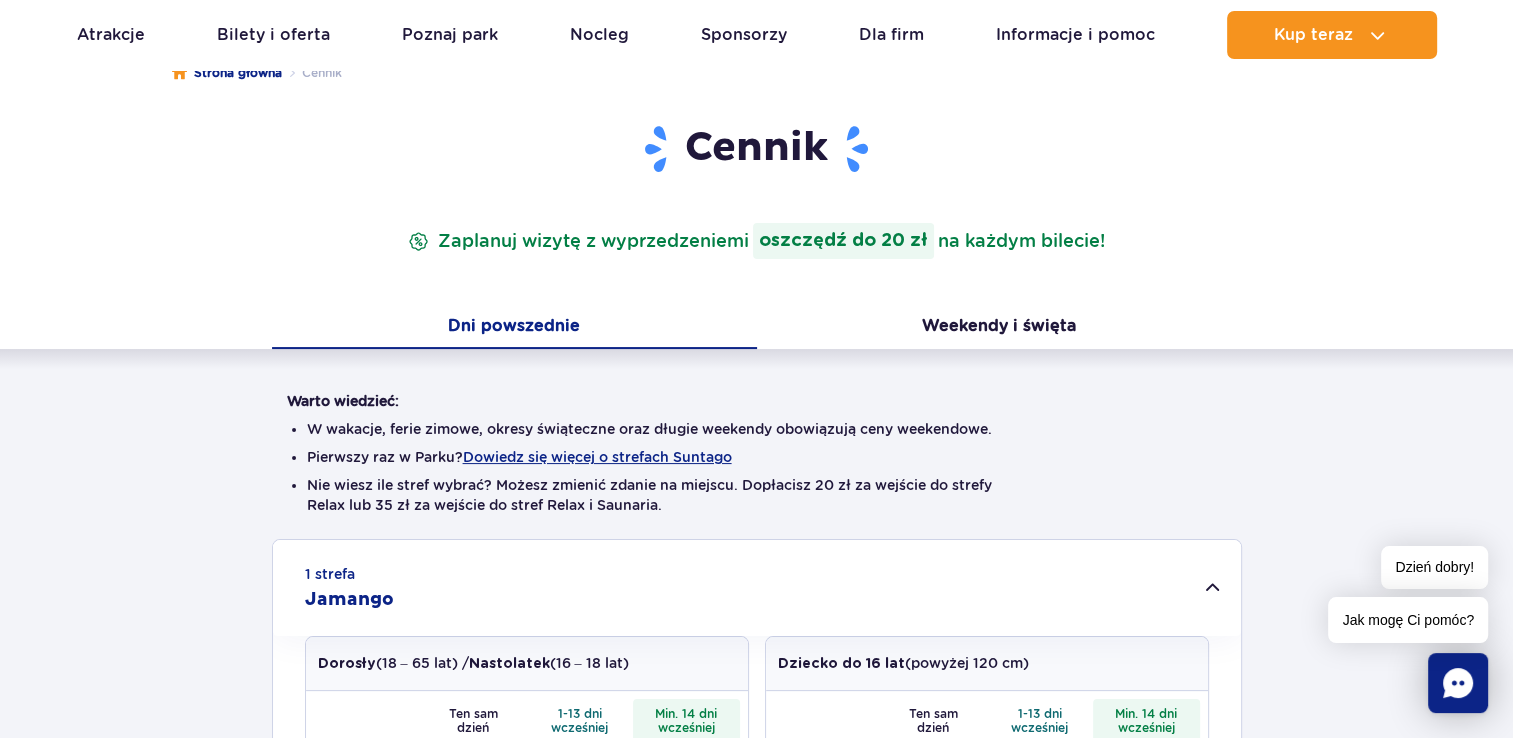 scroll, scrollTop: 200, scrollLeft: 0, axis: vertical 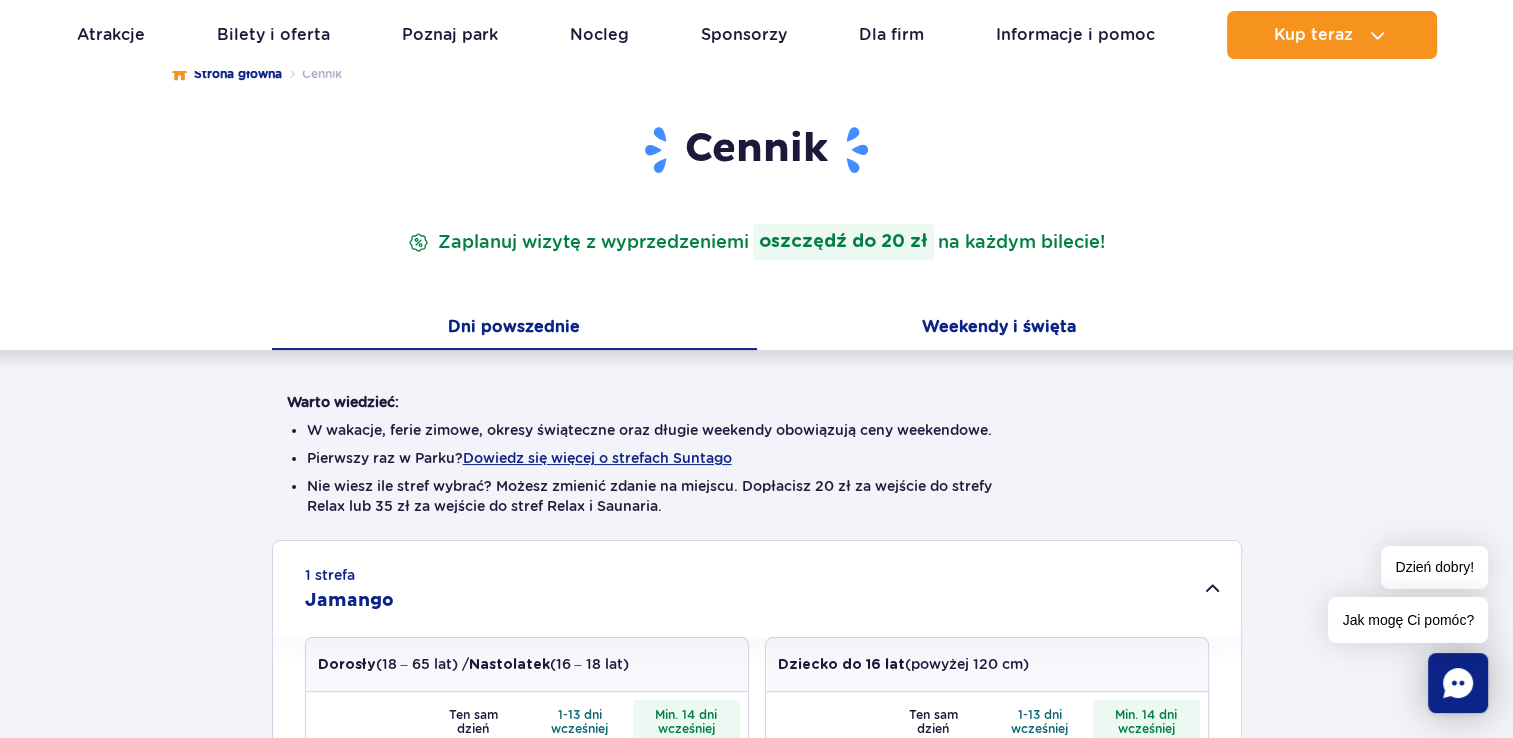click on "Weekendy i święta" at bounding box center [999, 329] 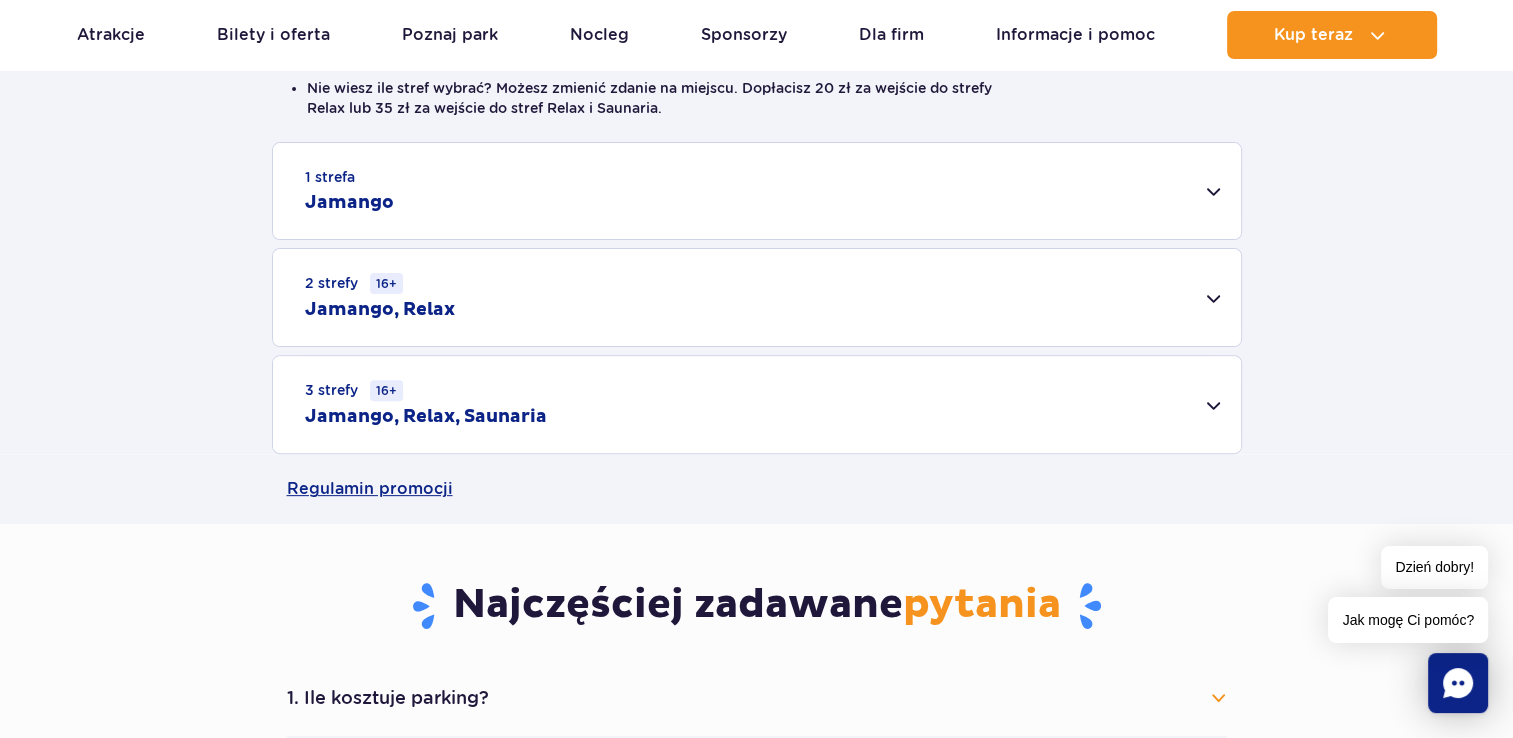 scroll, scrollTop: 600, scrollLeft: 0, axis: vertical 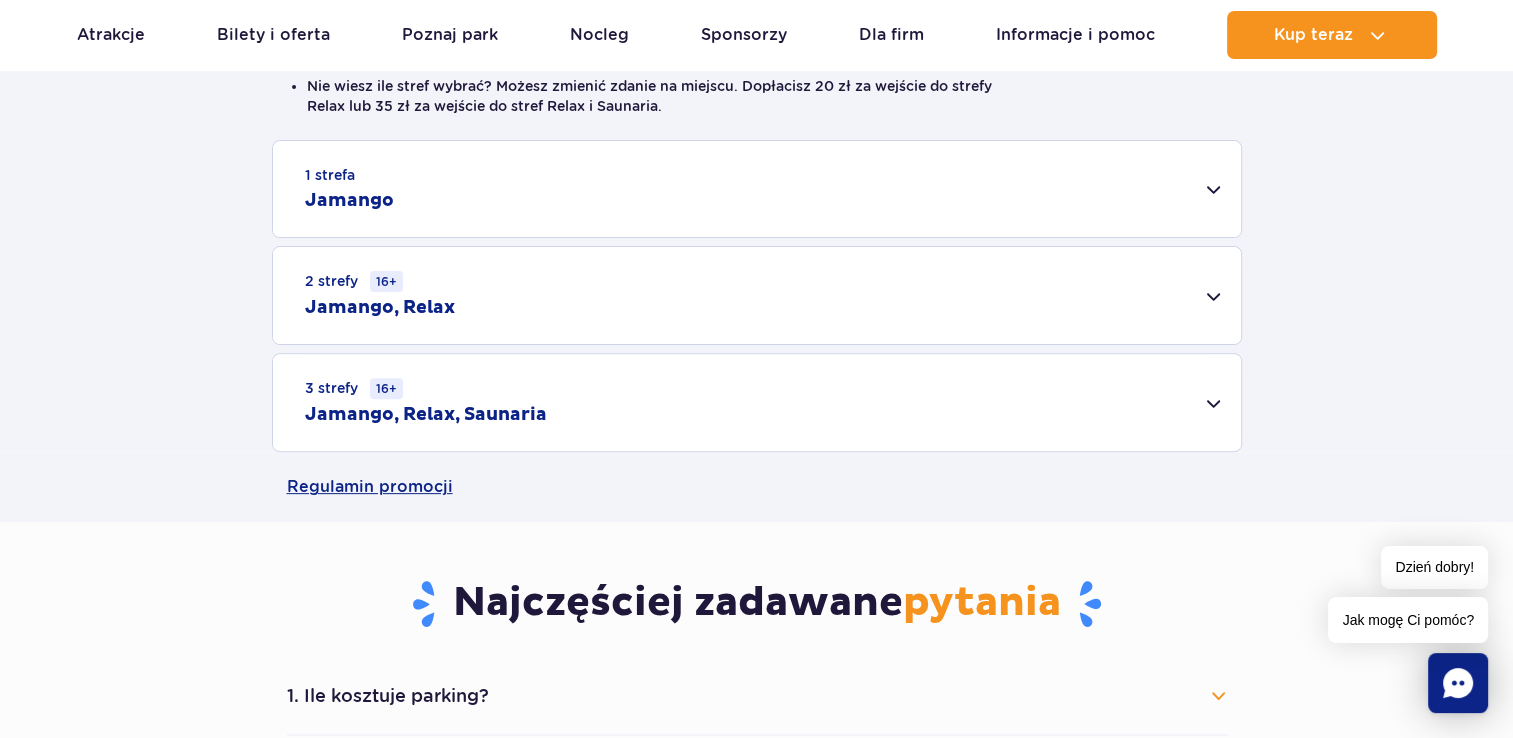 click on "1 strefa
Jamango" at bounding box center [757, 189] 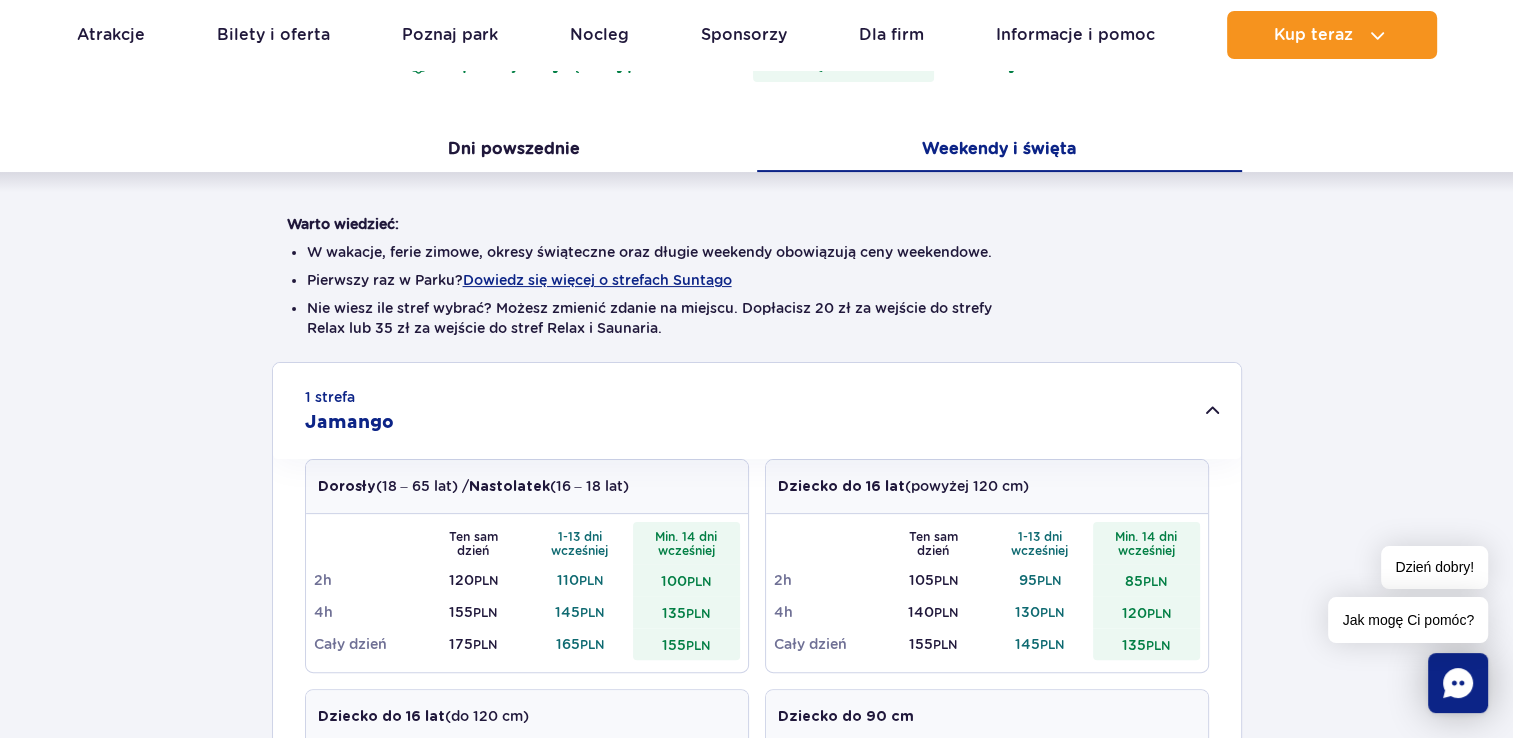scroll, scrollTop: 200, scrollLeft: 0, axis: vertical 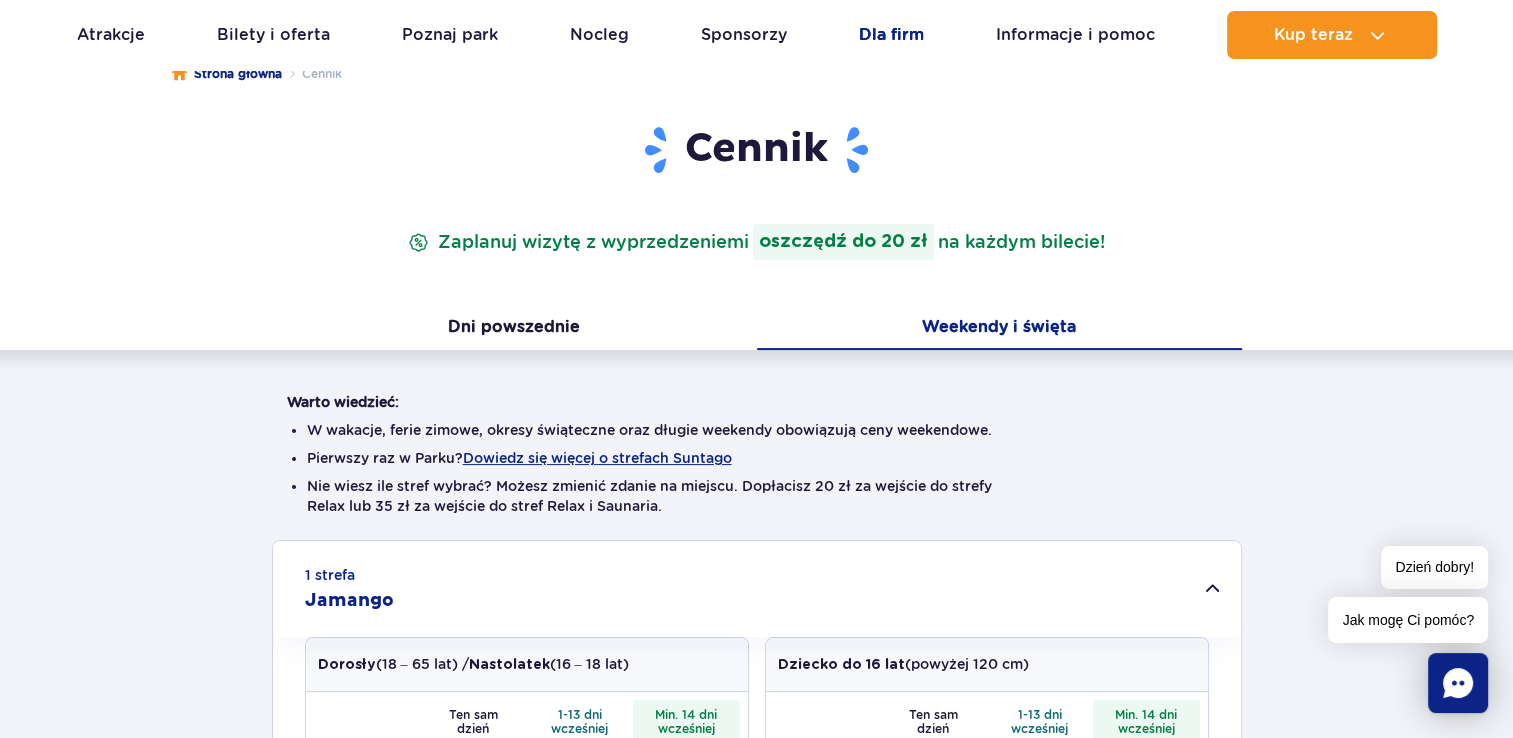click on "Dla firm" at bounding box center [891, 35] 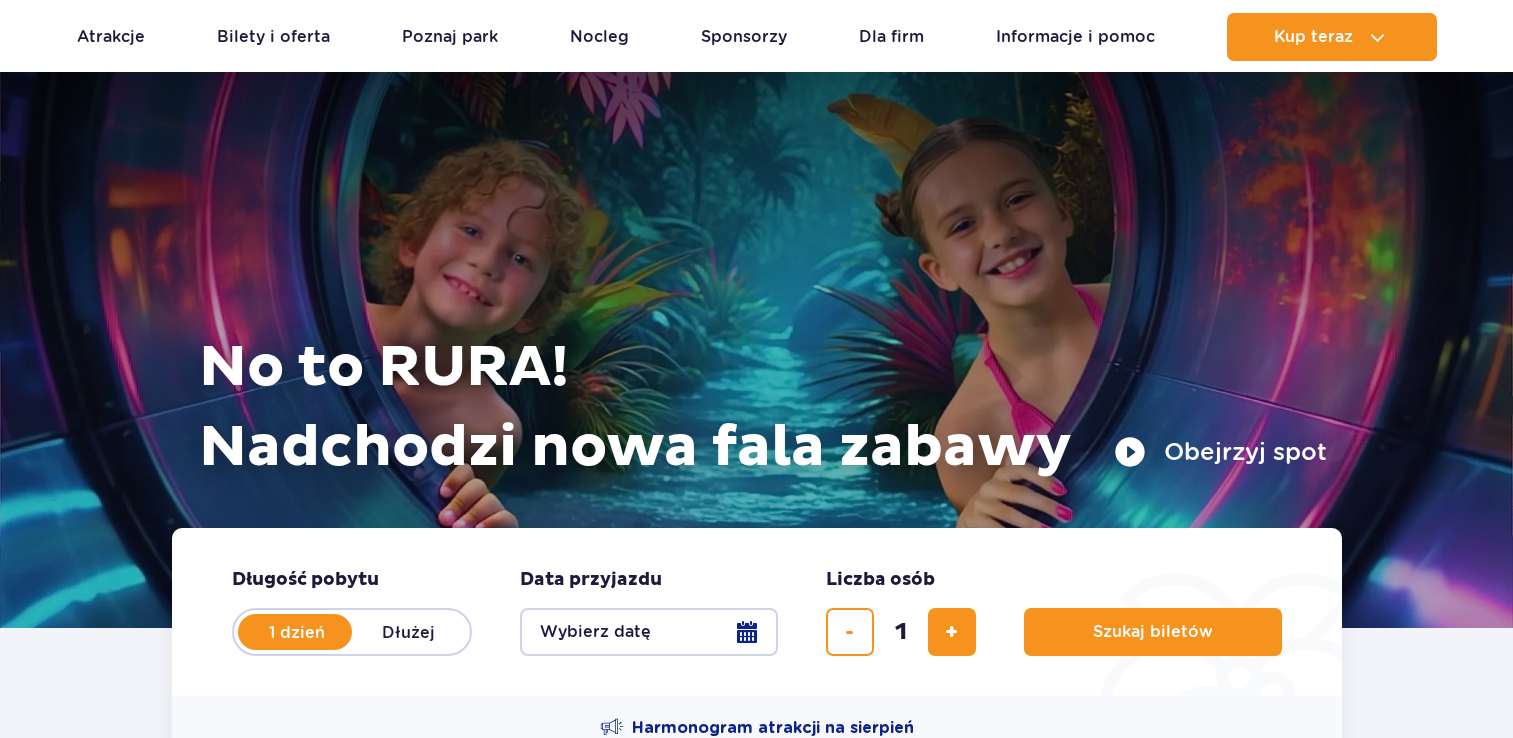 scroll, scrollTop: 1720, scrollLeft: 0, axis: vertical 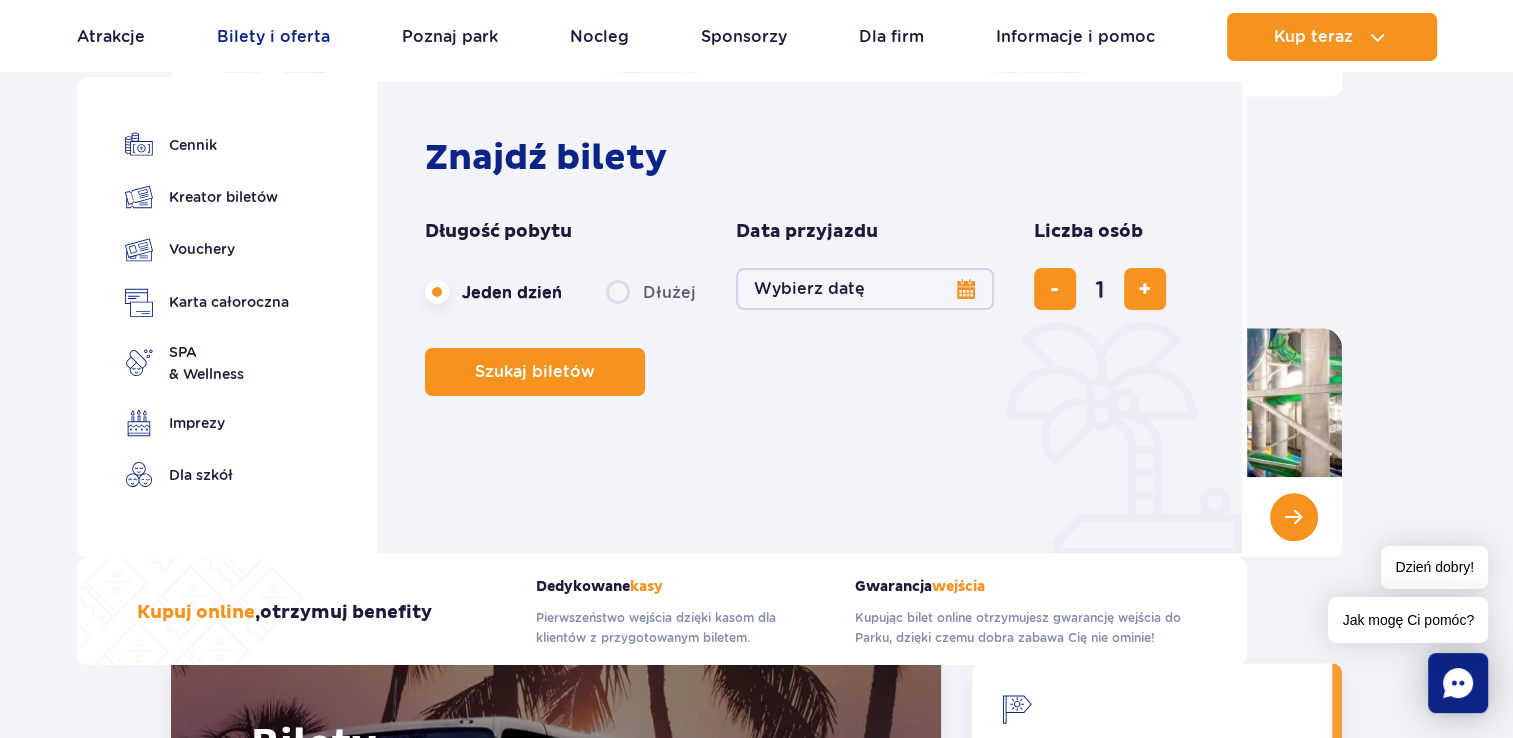 click on "Bilety i oferta" at bounding box center (273, 37) 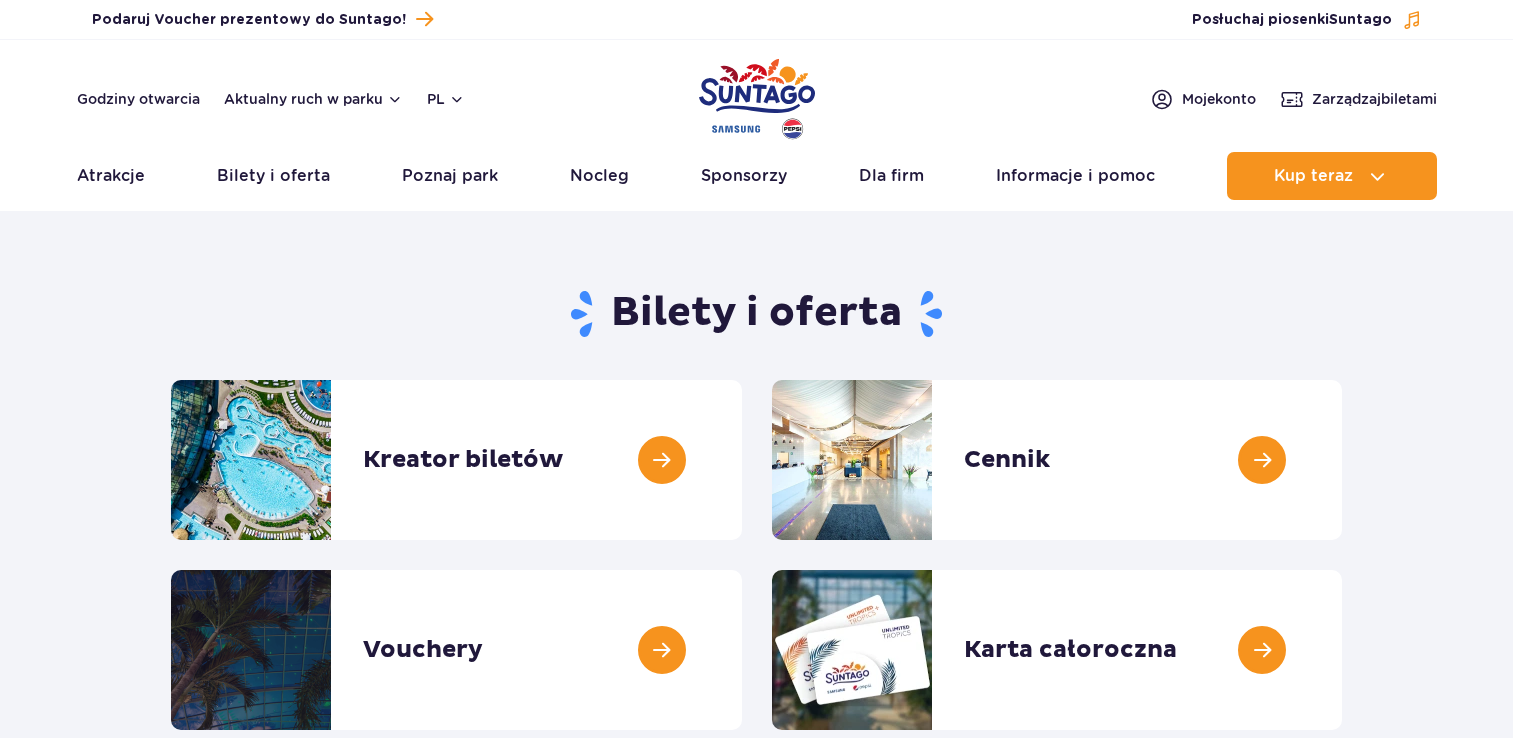 scroll, scrollTop: 0, scrollLeft: 0, axis: both 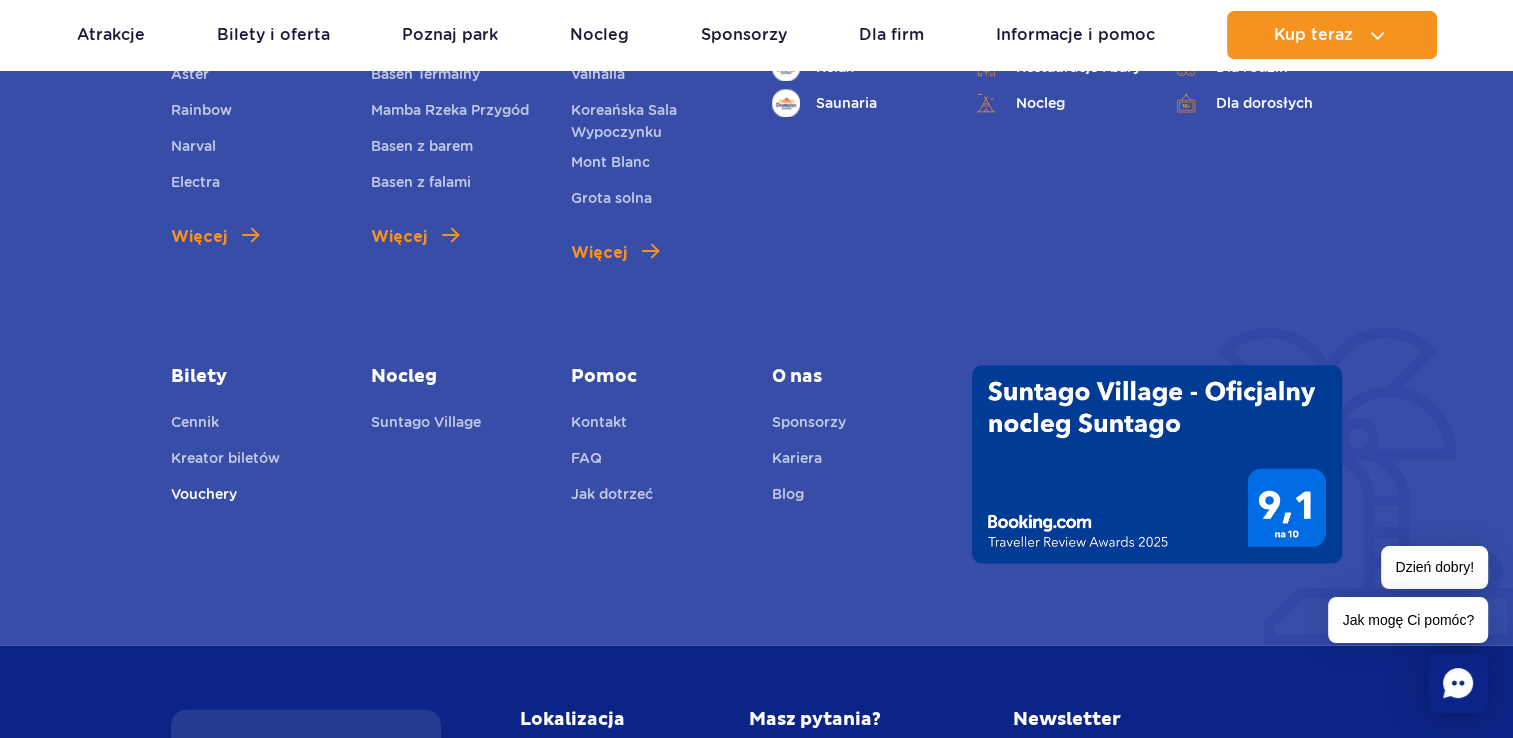 click on "Vouchery" at bounding box center [204, 497] 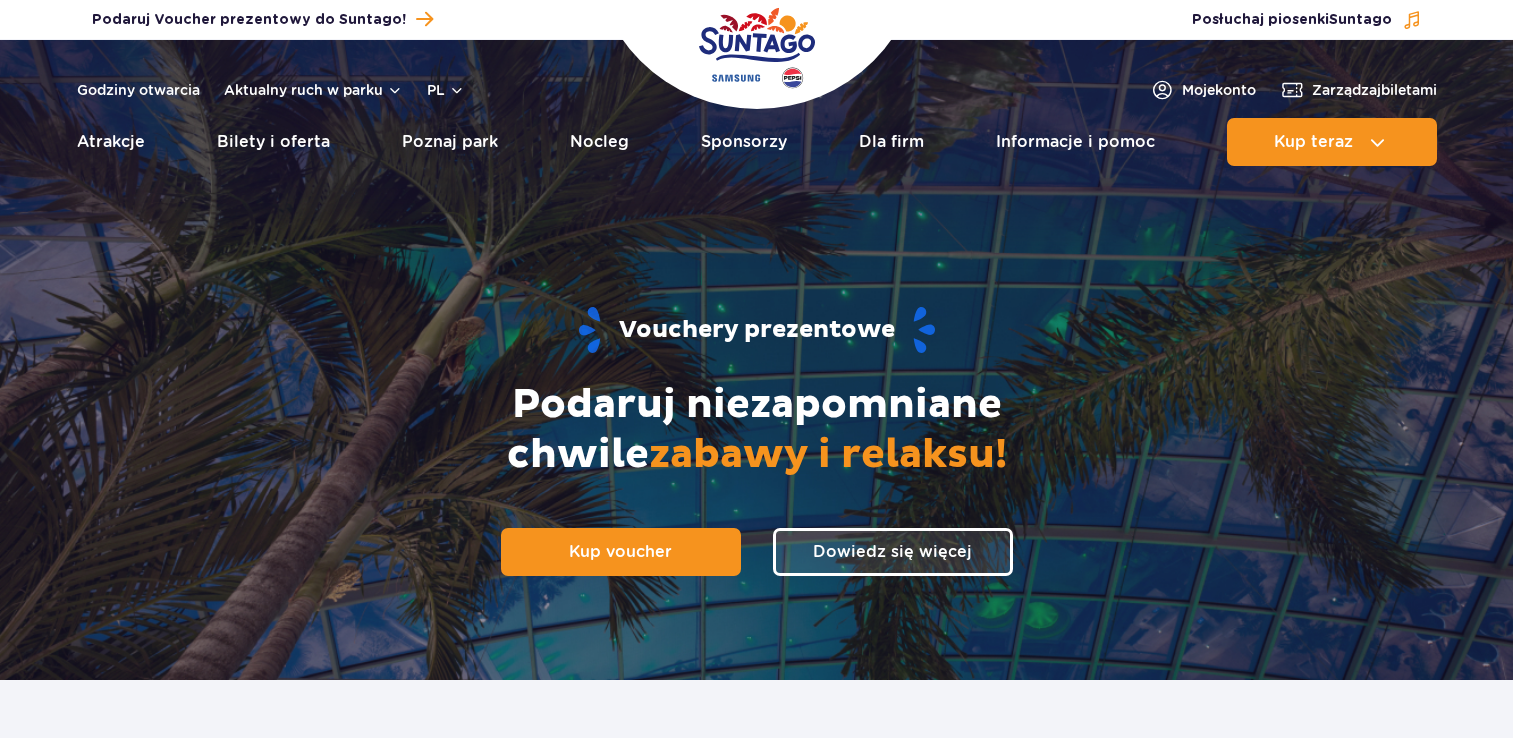 scroll, scrollTop: 0, scrollLeft: 0, axis: both 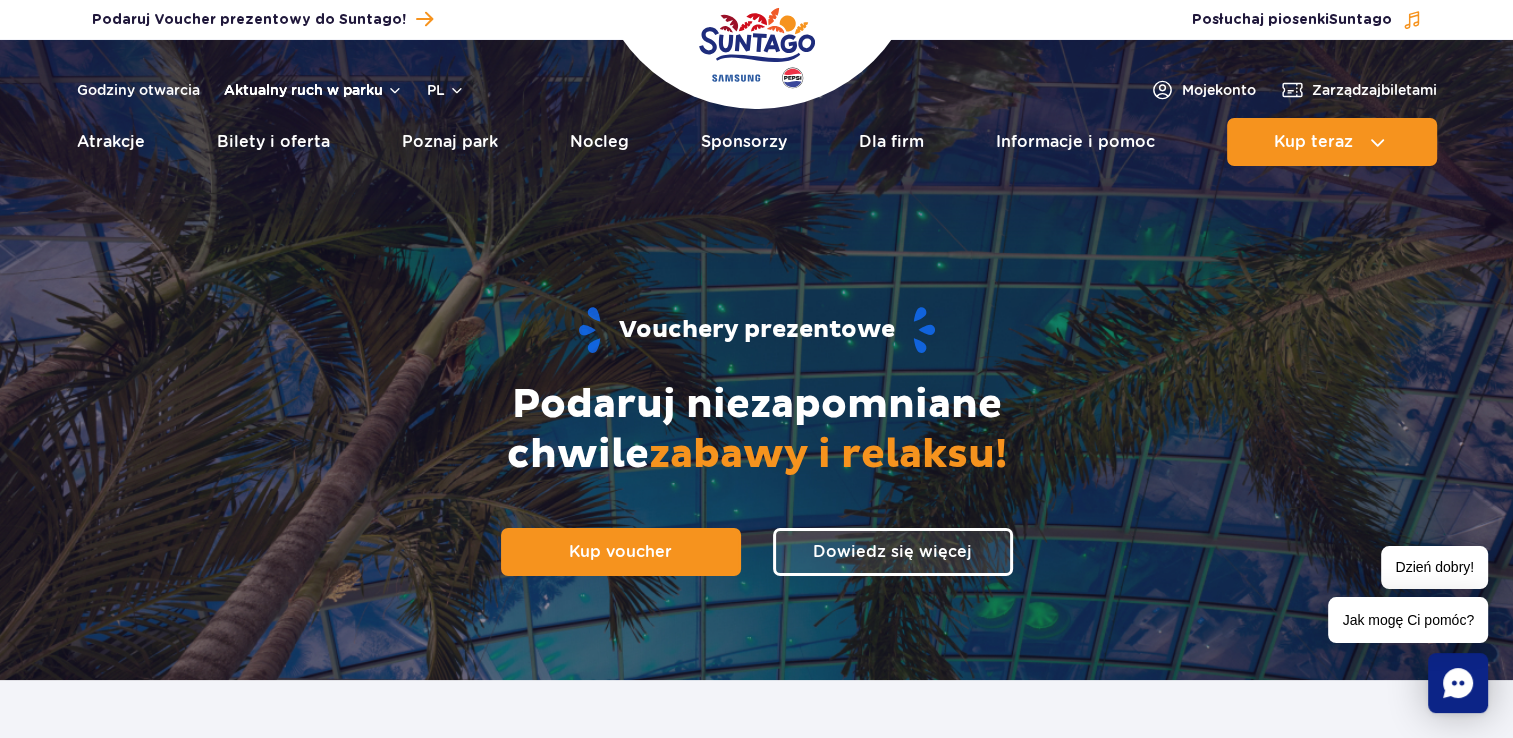 click on "Aktualny ruch w parku" at bounding box center [313, 90] 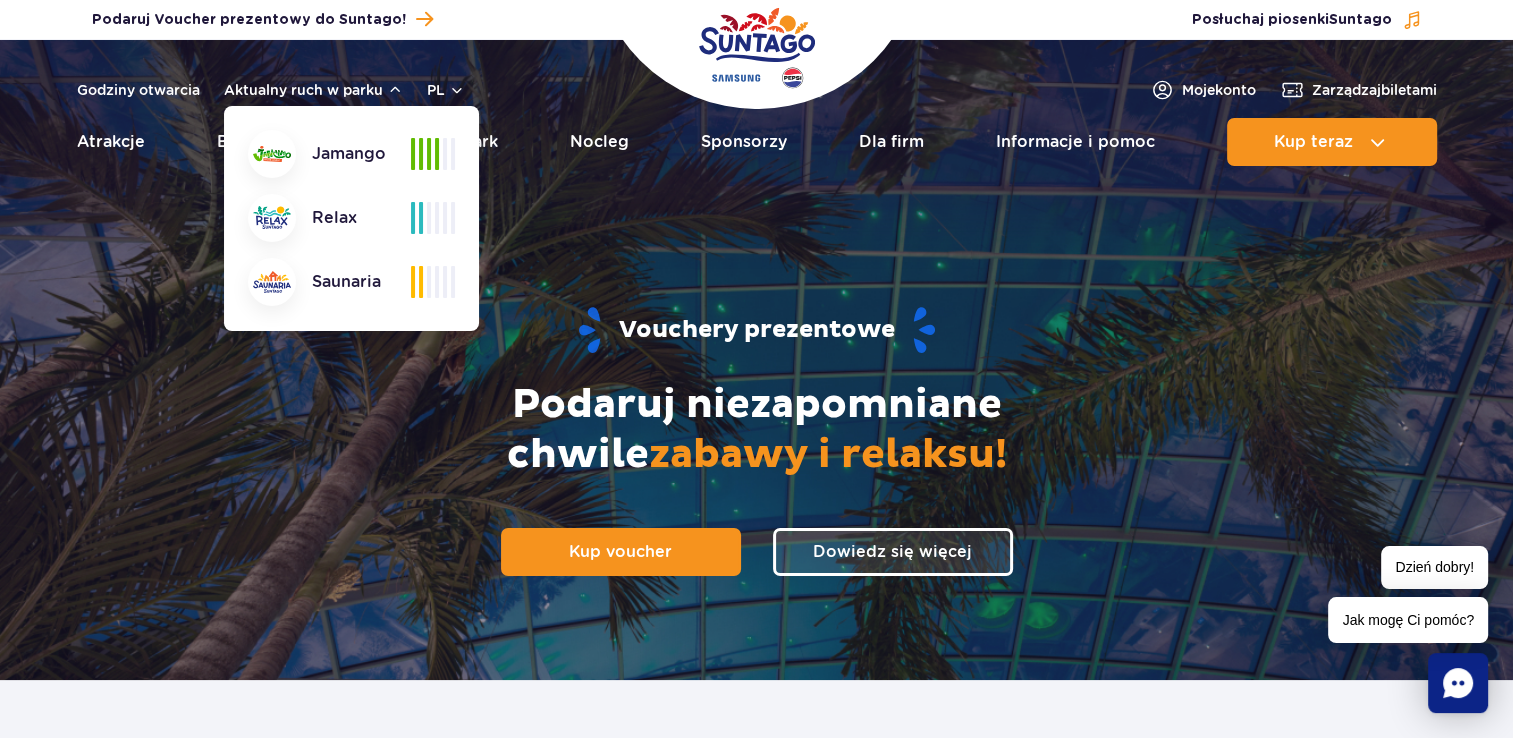 click on "Vouchery prezentowe
Podaruj niezapomniane chwile  zabawy i relaksu!
Kup voucher
Dowiedz się więcej" at bounding box center [757, 440] 